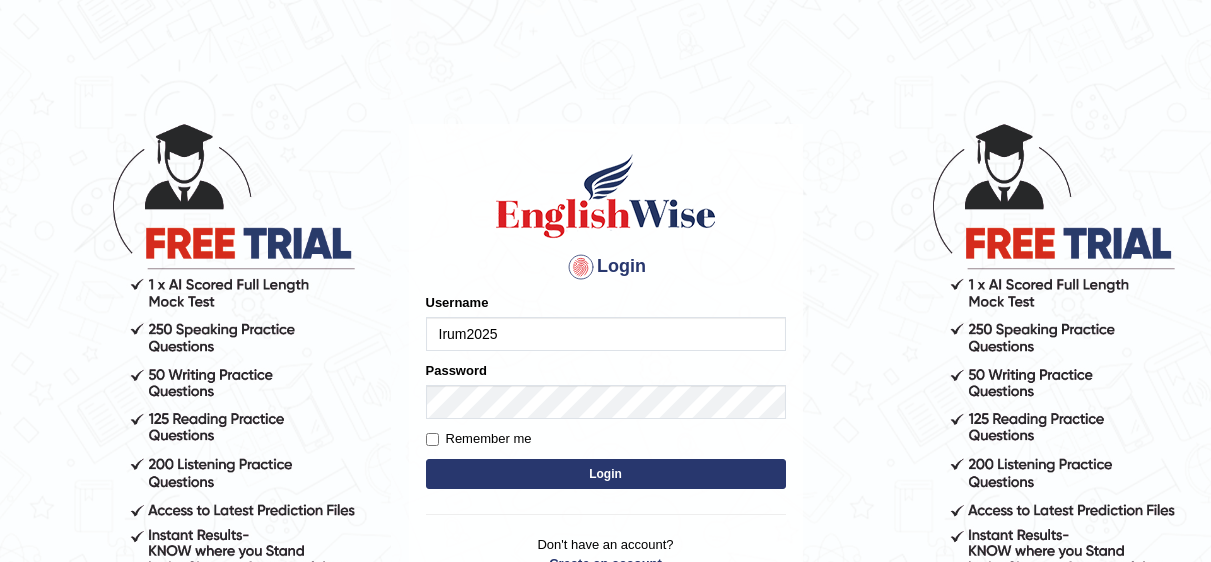 scroll, scrollTop: 0, scrollLeft: 0, axis: both 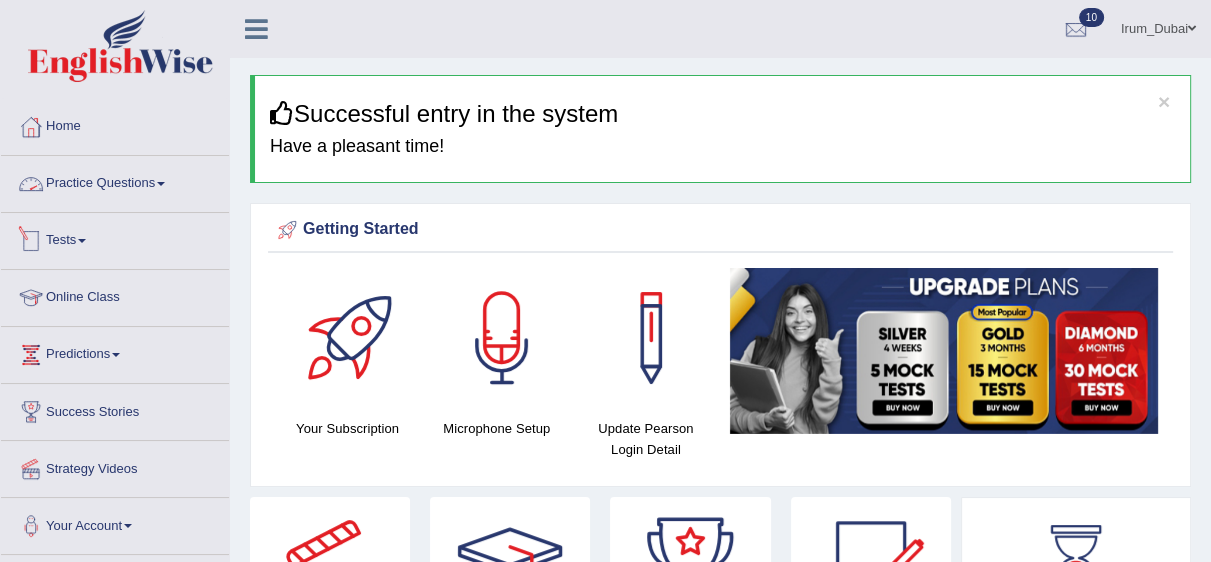 click on "Tests" at bounding box center [115, 238] 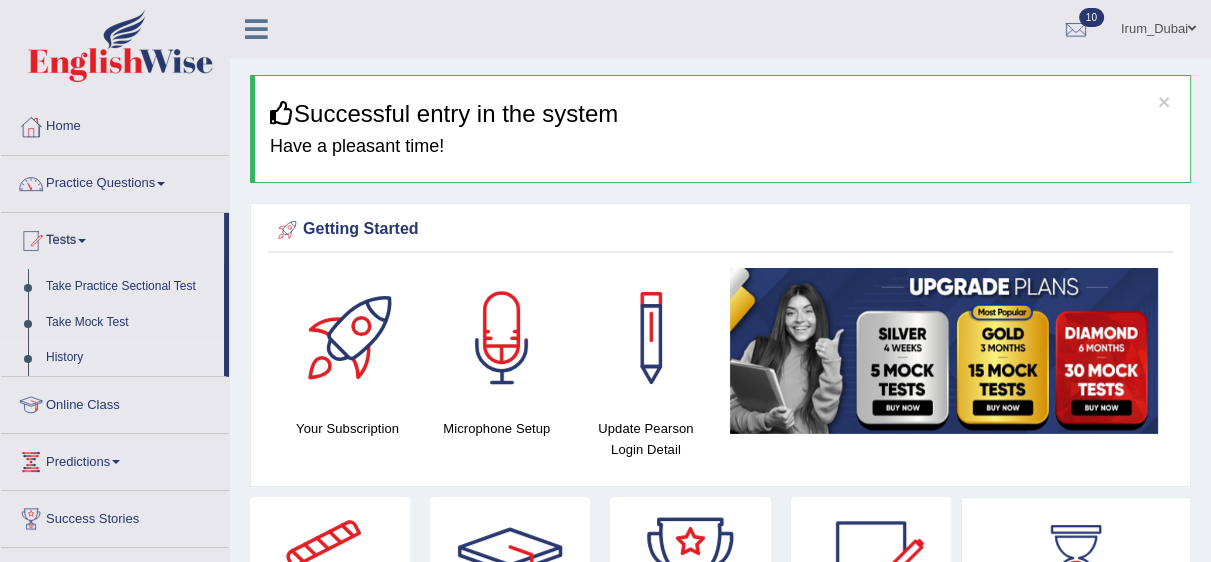 click on "History" at bounding box center [130, 358] 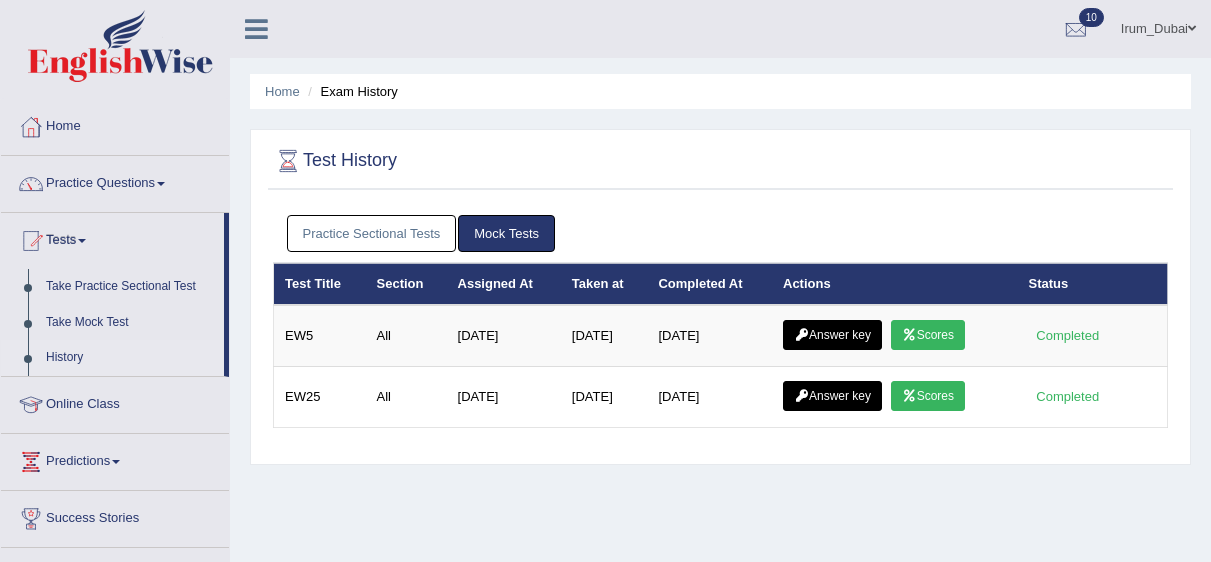 scroll, scrollTop: 0, scrollLeft: 0, axis: both 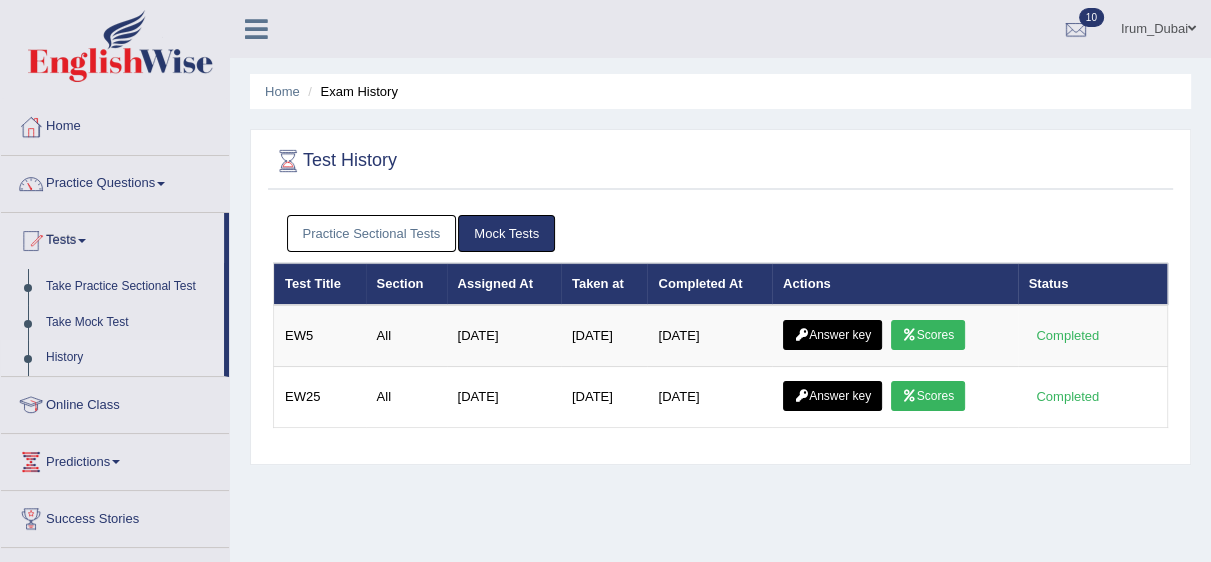 click on "Practice Sectional Tests" at bounding box center [372, 233] 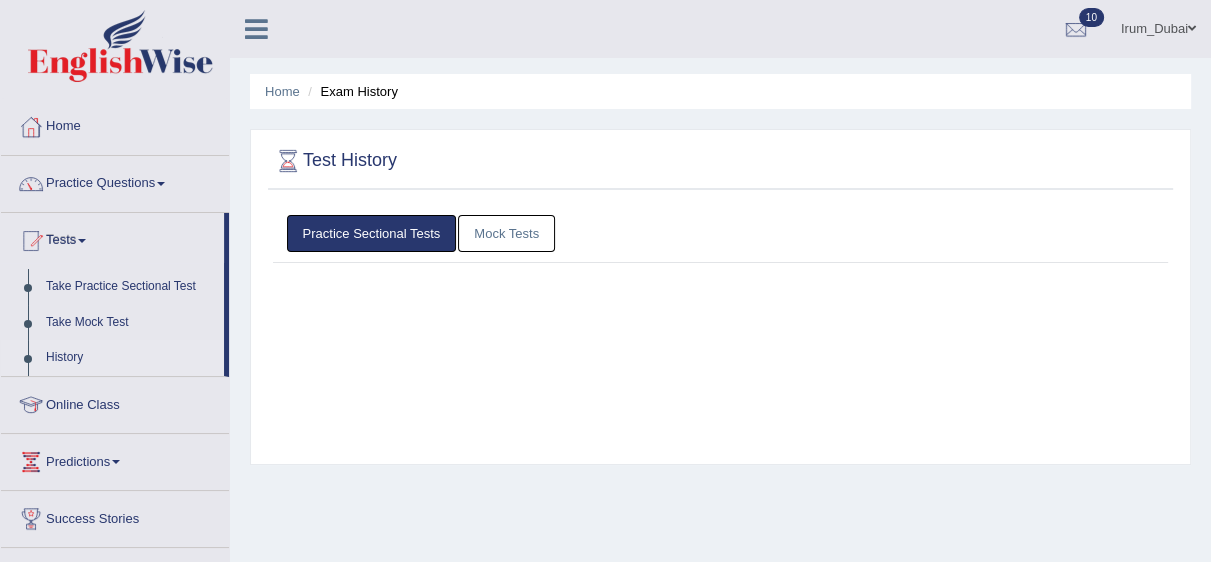 scroll, scrollTop: 0, scrollLeft: 0, axis: both 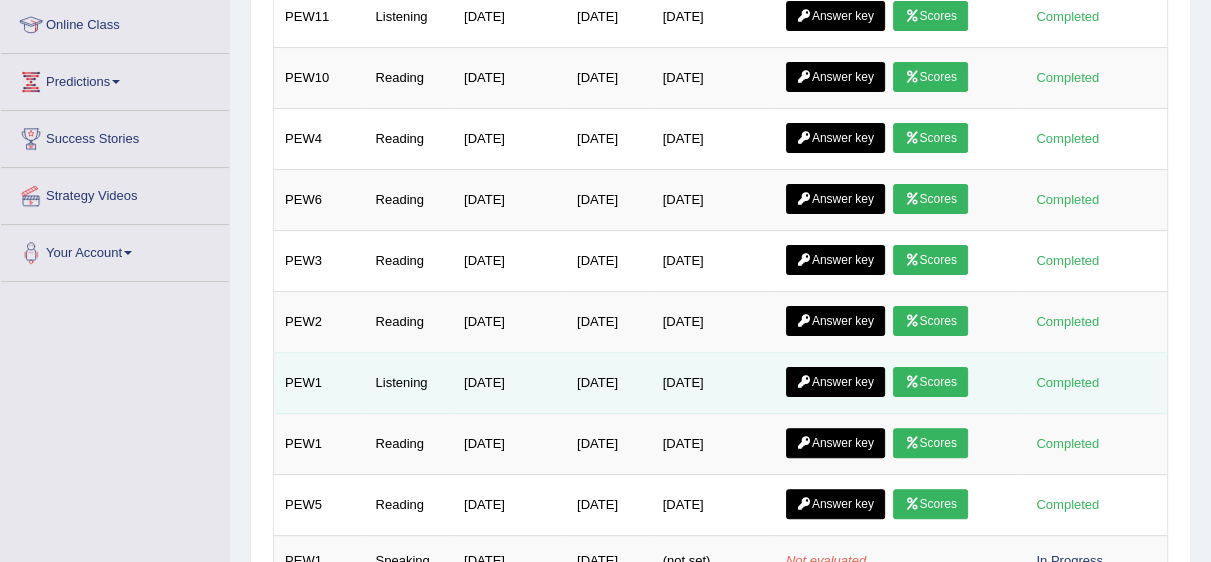 click on "Answer key" at bounding box center (835, 382) 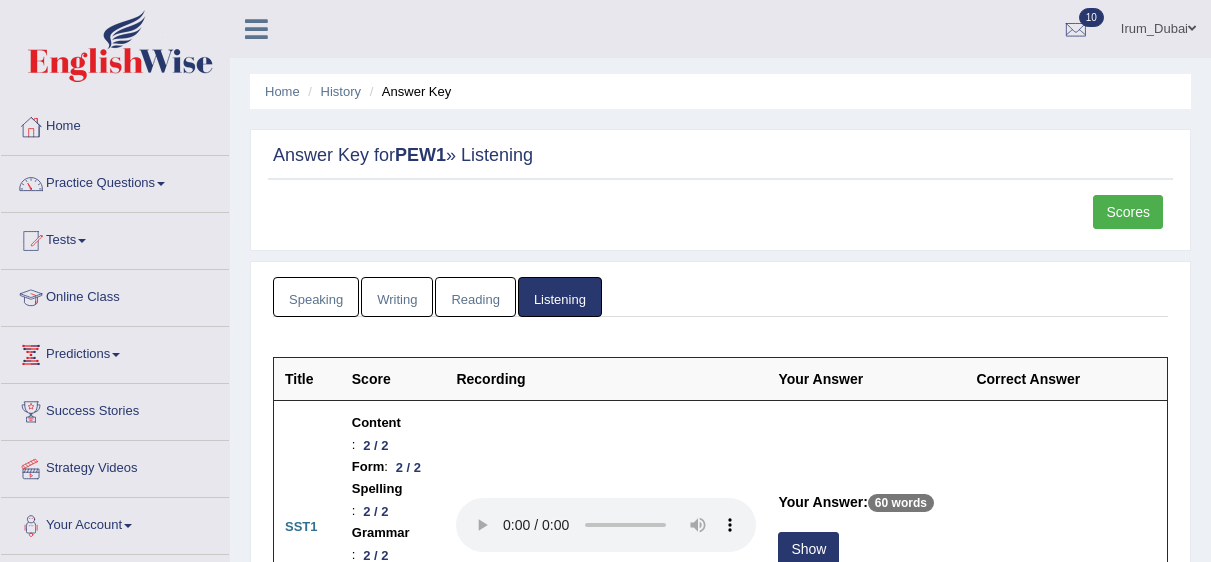 scroll, scrollTop: 236, scrollLeft: 0, axis: vertical 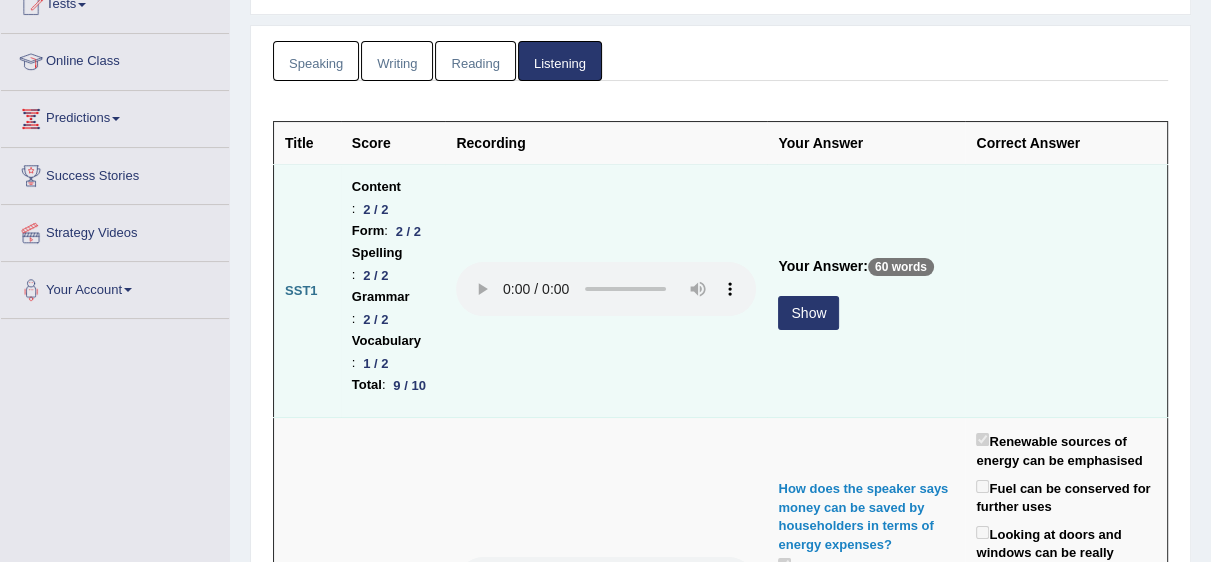 click on "Show" at bounding box center [808, 313] 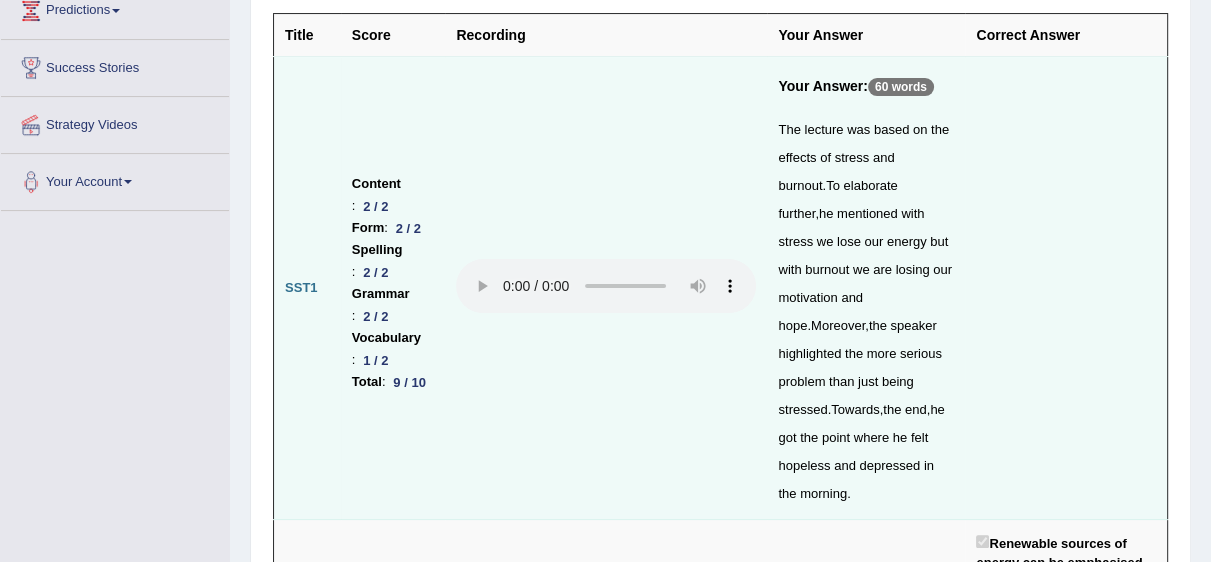 scroll, scrollTop: 354, scrollLeft: 0, axis: vertical 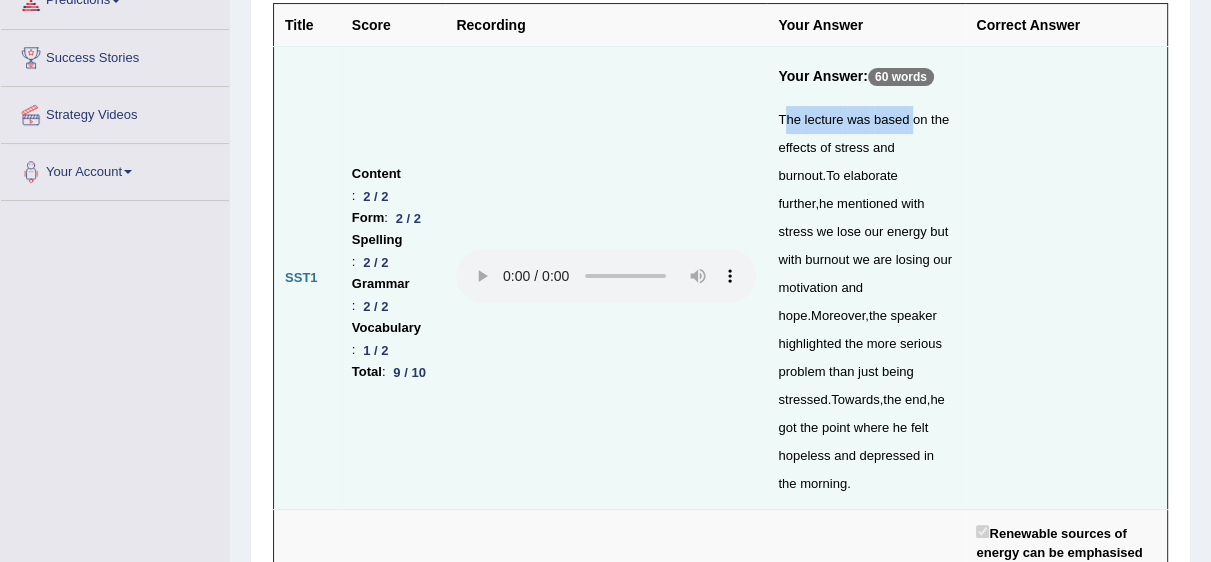 drag, startPoint x: 809, startPoint y: 119, endPoint x: 907, endPoint y: 132, distance: 98.85848 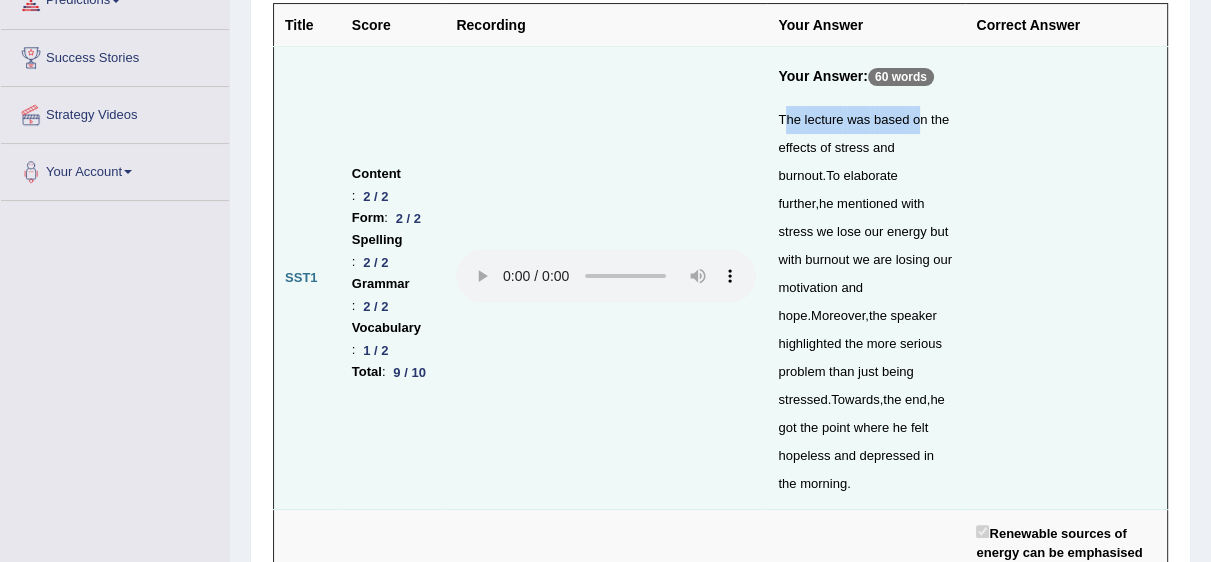 click on "burnout" at bounding box center (800, 175) 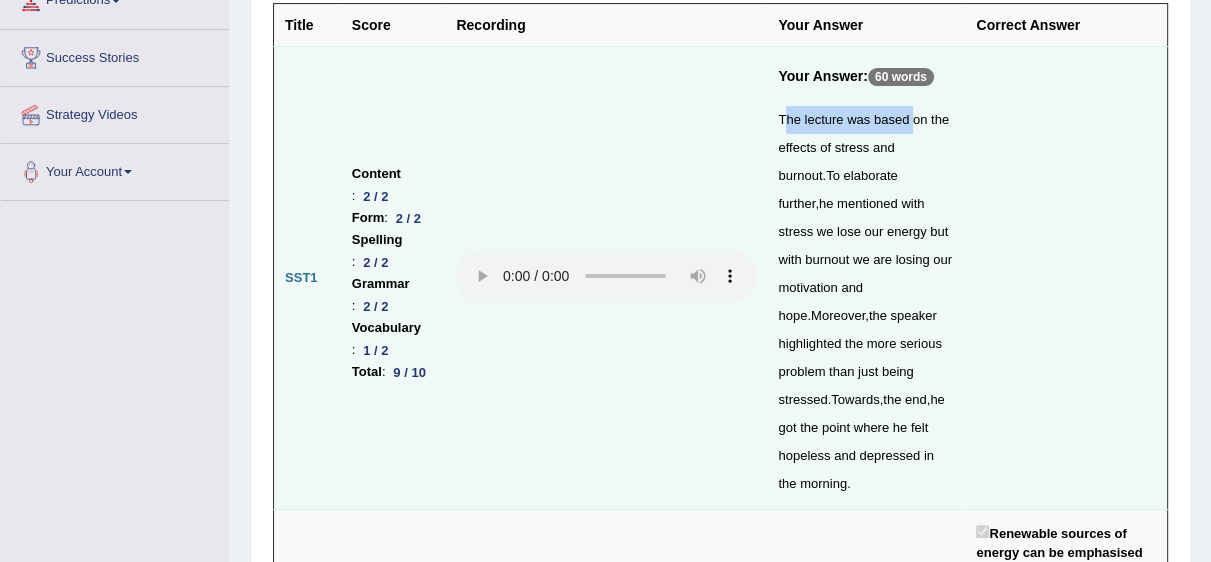 drag, startPoint x: 805, startPoint y: 113, endPoint x: 903, endPoint y: 113, distance: 98 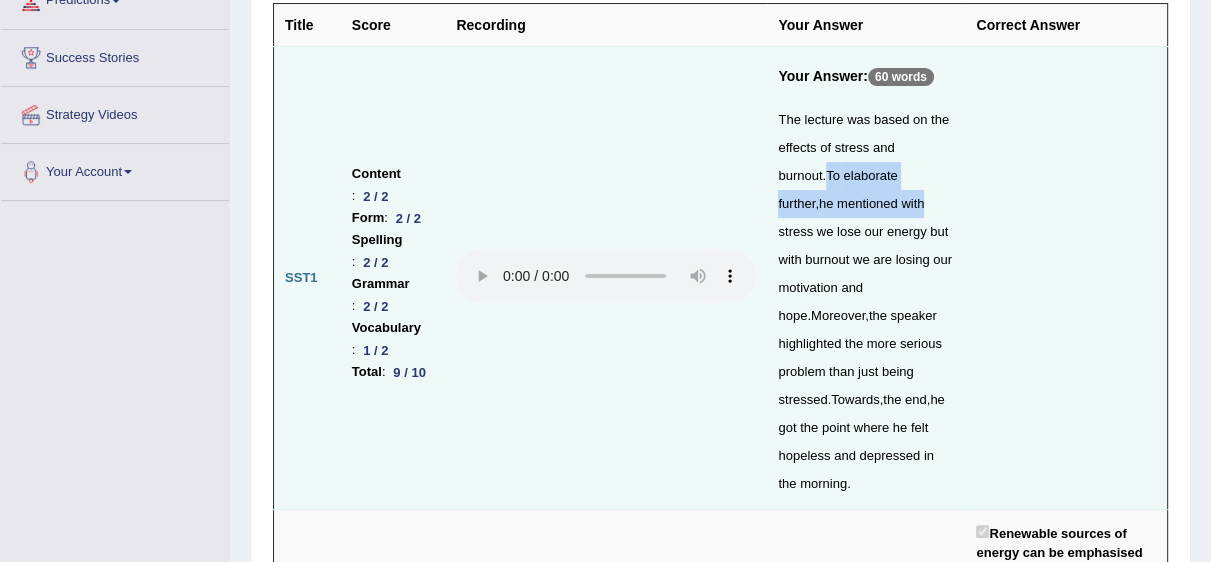 drag, startPoint x: 769, startPoint y: 179, endPoint x: 857, endPoint y: 190, distance: 88.68484 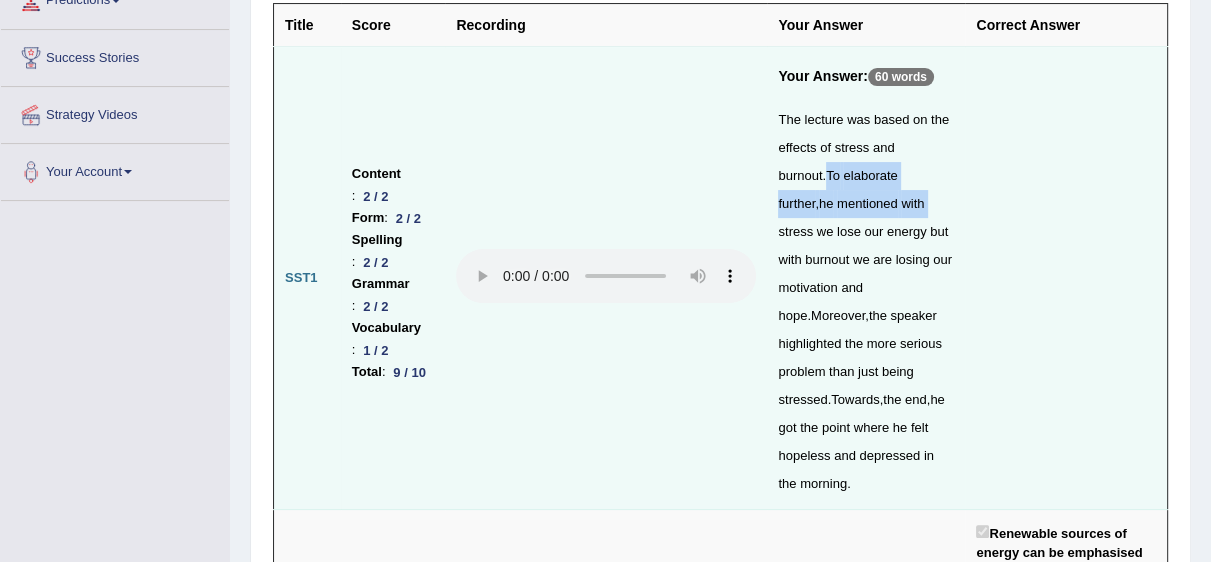 click on "the" at bounding box center [878, 315] 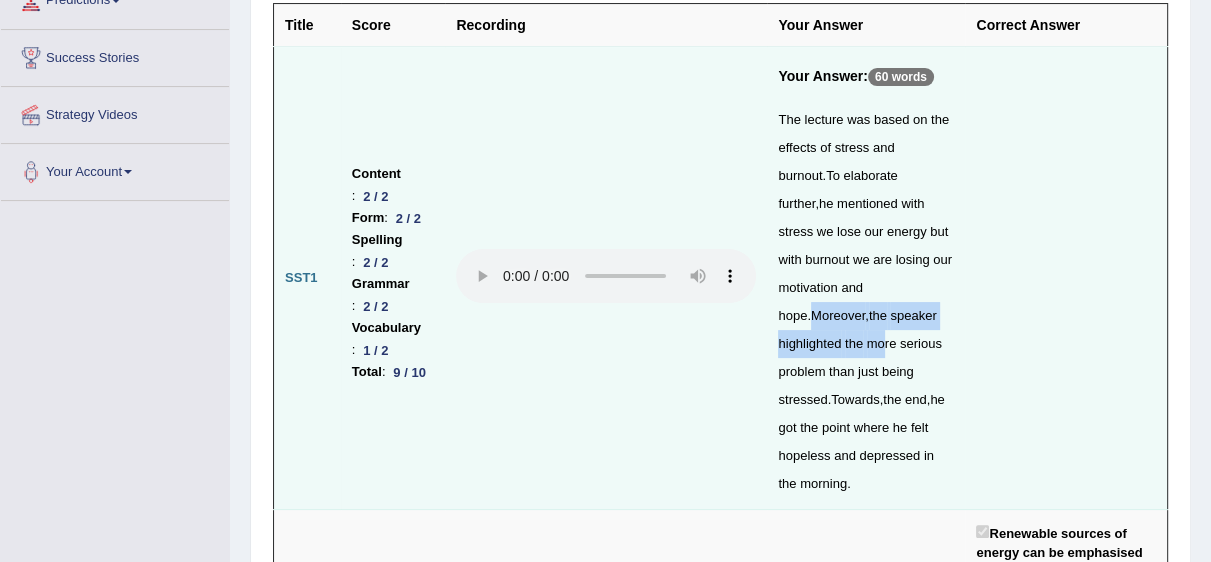 drag, startPoint x: 877, startPoint y: 289, endPoint x: 874, endPoint y: 316, distance: 27.166155 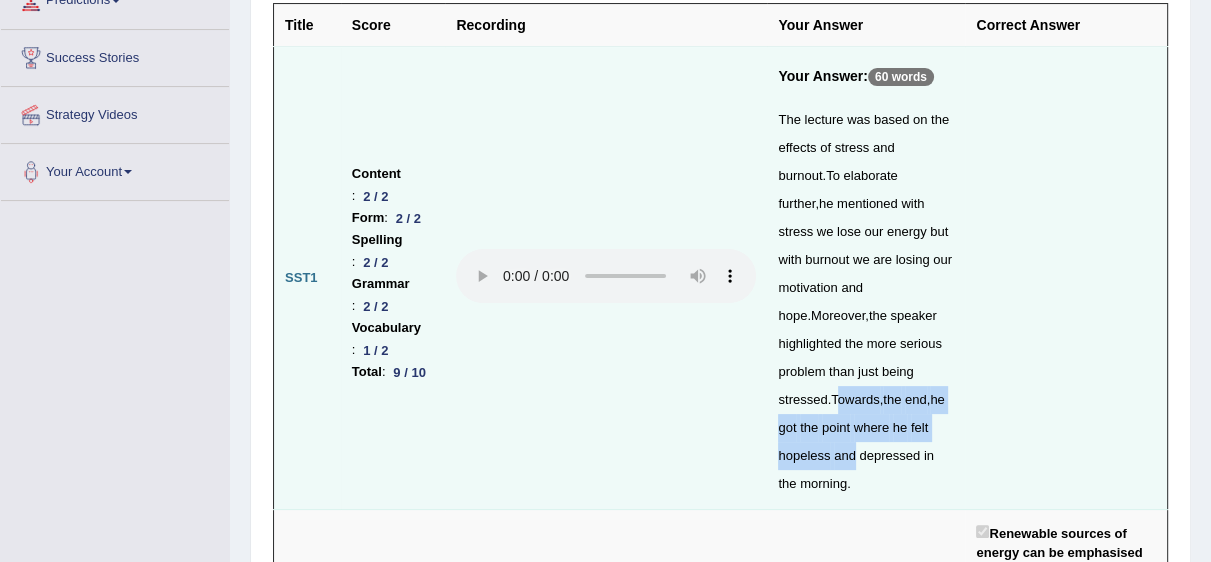 drag, startPoint x: 832, startPoint y: 371, endPoint x: 845, endPoint y: 422, distance: 52.63079 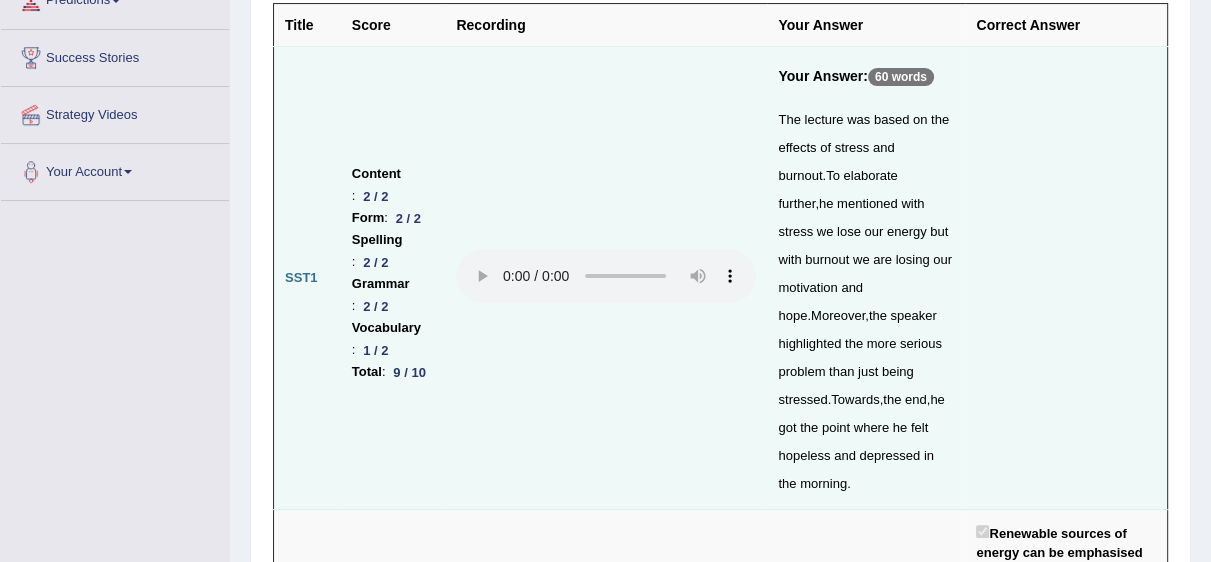 click on "The   lecture   was   based   on   the   effects   of   stress   and   burnout .  To   elaborate   further ,  he   mentioned   with   stress   we   lose   our   energy   but   with   burnout   we   are   losing   our   motivation   and   hope .  Moreover ,  the   speaker   highlighted   the   more   serious   problem   than   just   being   stressed .  Towards ,  the   end ,  he   got   the   point   where   he   felt   hopeless   and   depressed   in   the   morning ." at bounding box center [866, 302] 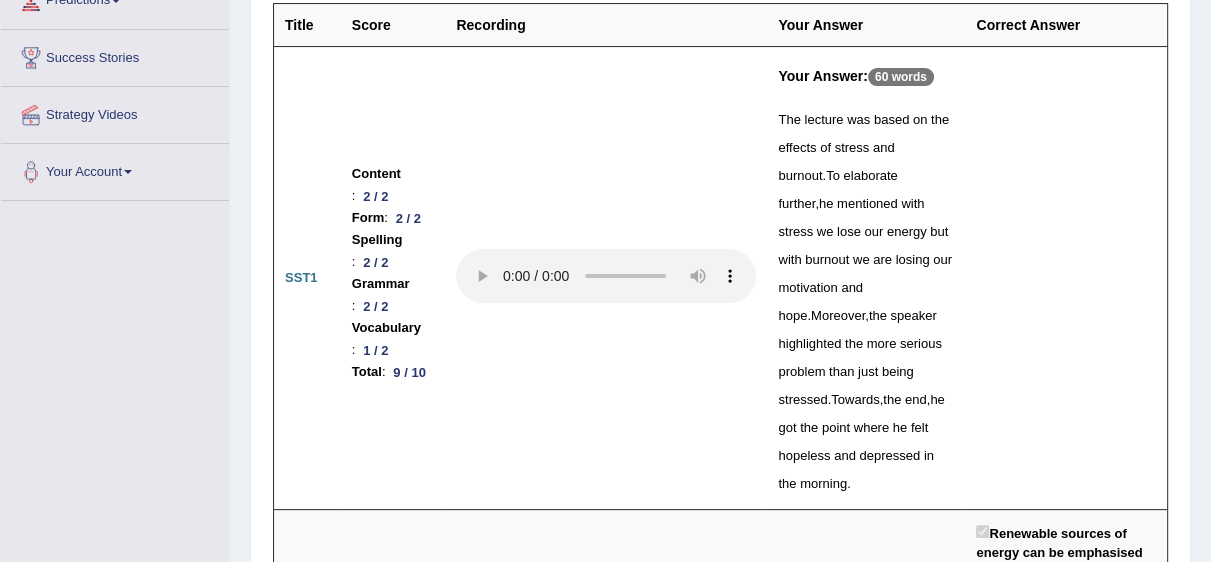scroll, scrollTop: 282, scrollLeft: 0, axis: vertical 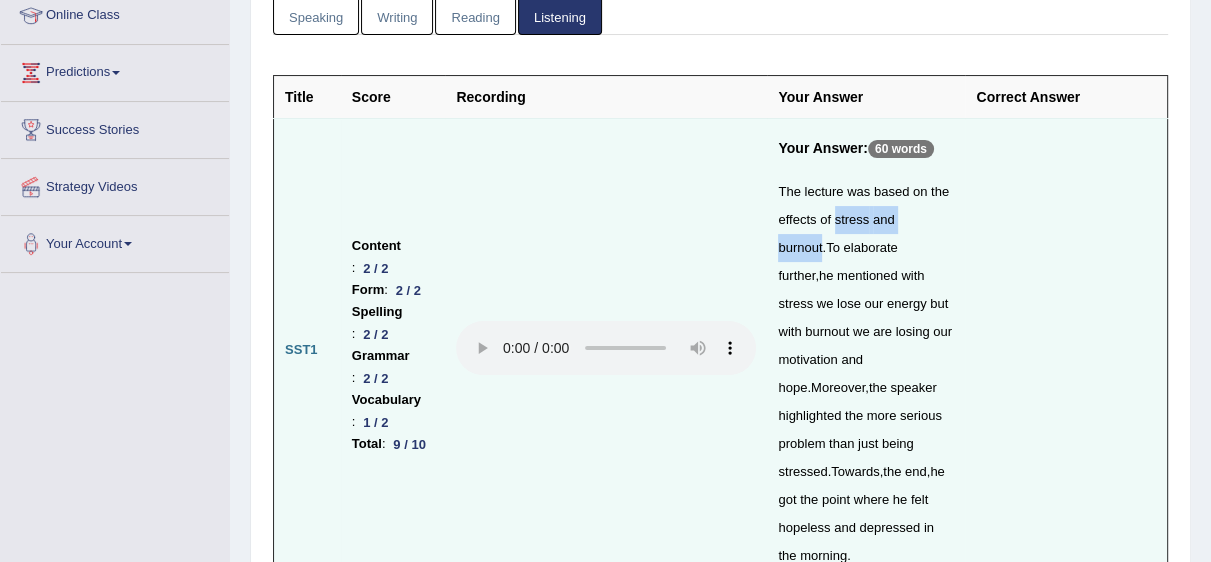 drag, startPoint x: 825, startPoint y: 221, endPoint x: 931, endPoint y: 229, distance: 106.30146 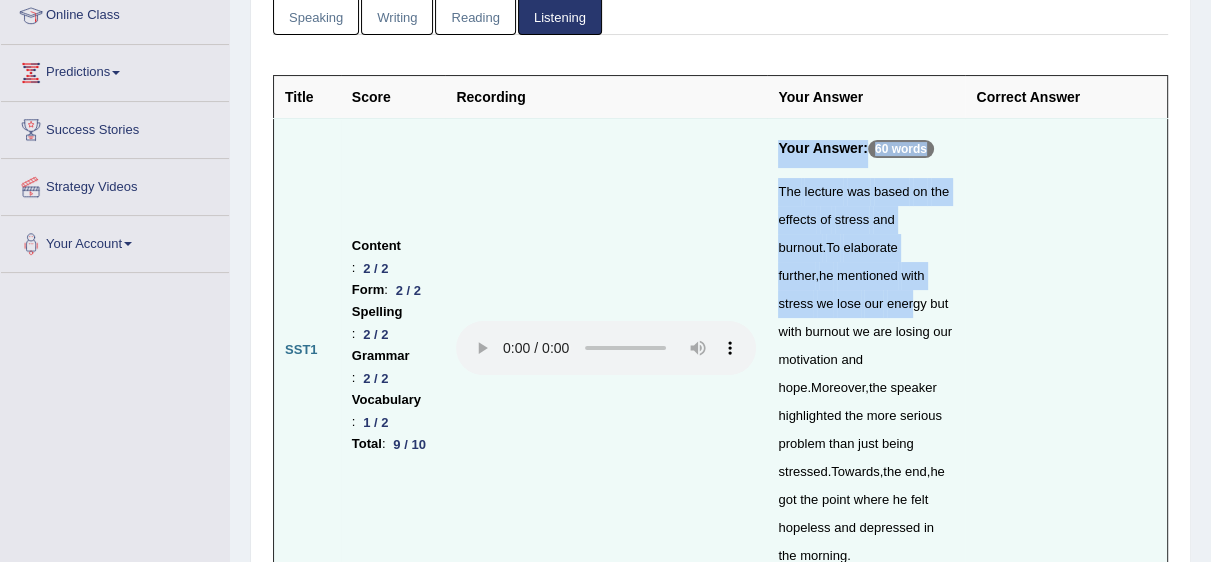 click on "SST1
Content  :  2 / 2
Form  :  2 / 2
Spelling  :  2 / 2
Grammar  :  2 / 2
Vocabulary  :  1 / 2
Total  :  9 / 10
Your Answer:  60 words The   lecture   was   based   on   the   effects   of   stress   and   burnout .  To   elaborate   further ,  he   mentioned   with   stress   we   lose   our   energy   but   with   burnout   we   are   losing   our   motivation   and   hope .  Moreover ,  the   speaker   highlighted   the   more   serious   problem   than   just   being   stressed .  Towards ,  the   end ,  he   got   the   point   where   he   felt   hopeless   and   depressed   in   the   morning ." at bounding box center (721, 350) 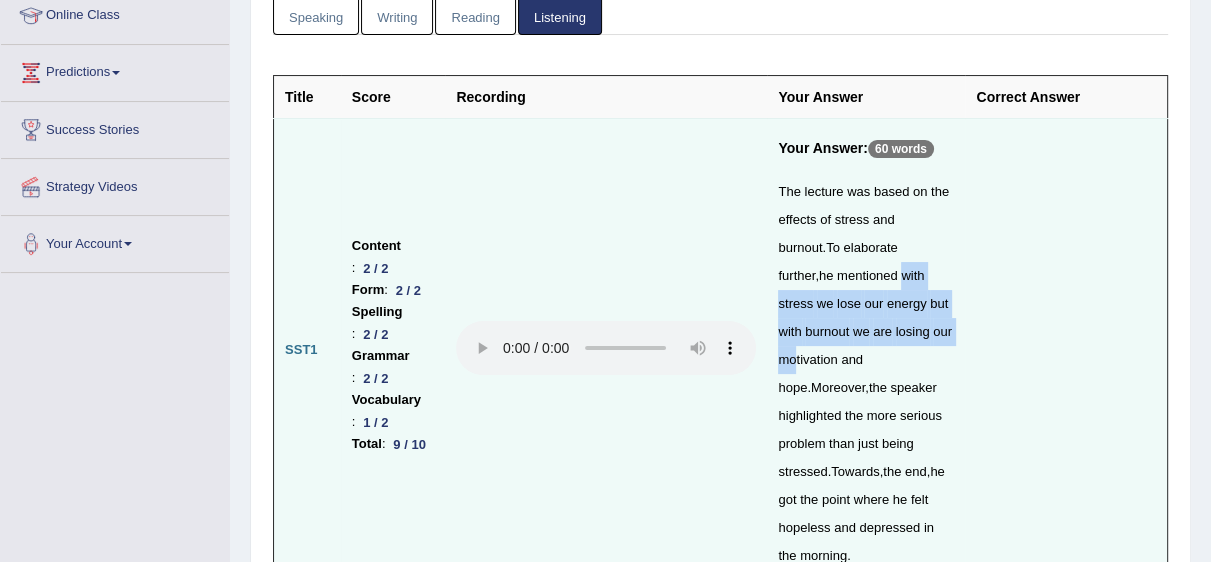 drag, startPoint x: 836, startPoint y: 278, endPoint x: 869, endPoint y: 326, distance: 58.249462 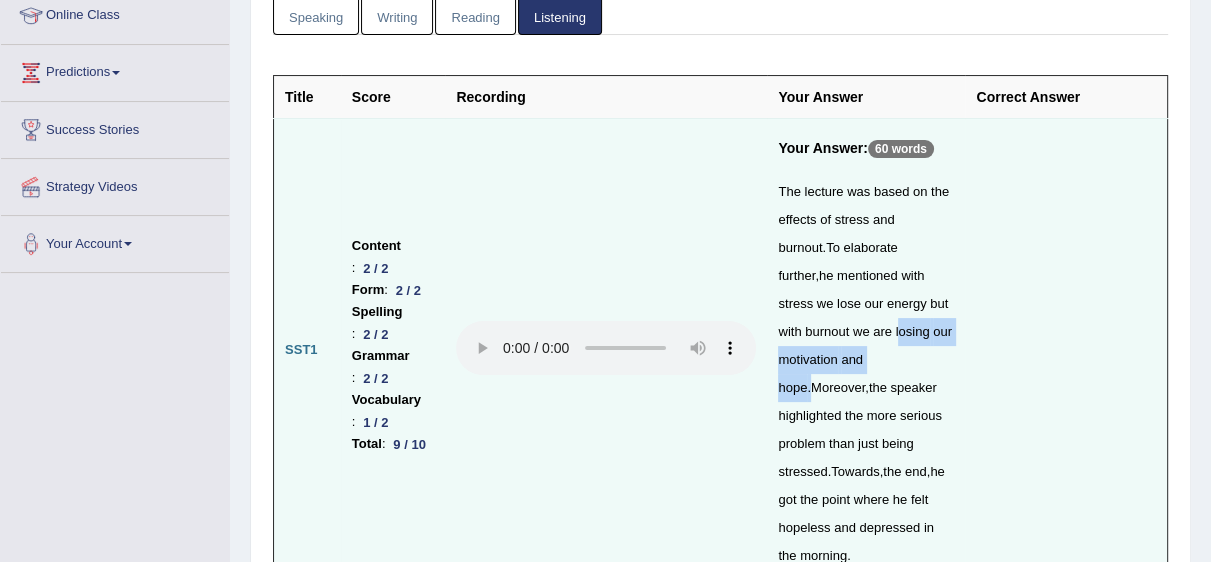 drag, startPoint x: 793, startPoint y: 332, endPoint x: 800, endPoint y: 361, distance: 29.832869 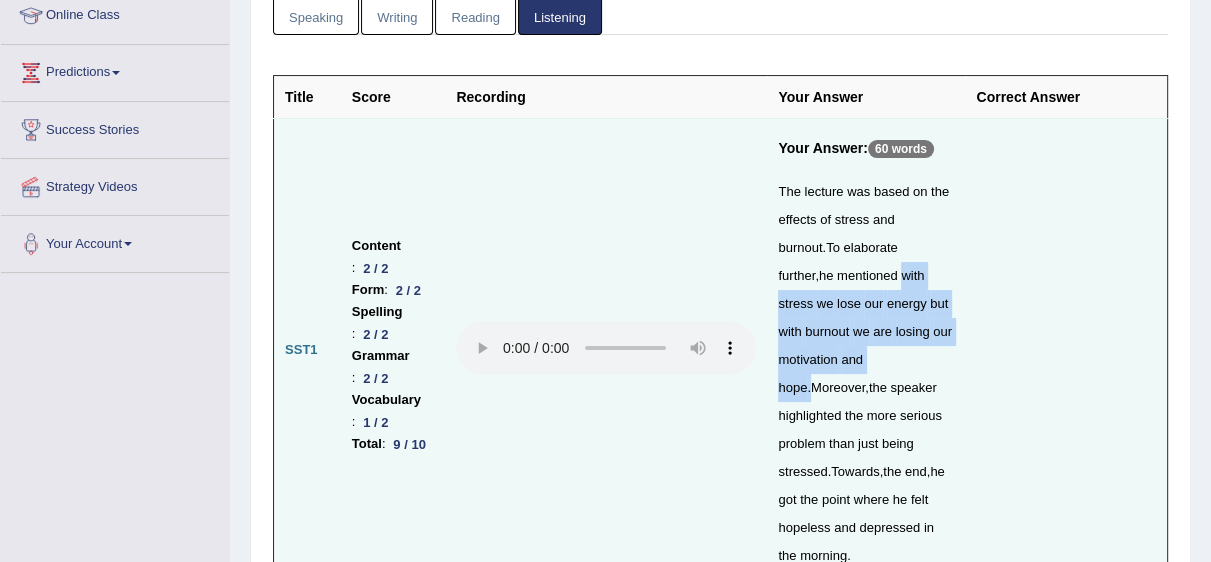 drag, startPoint x: 833, startPoint y: 272, endPoint x: 801, endPoint y: 356, distance: 89.88882 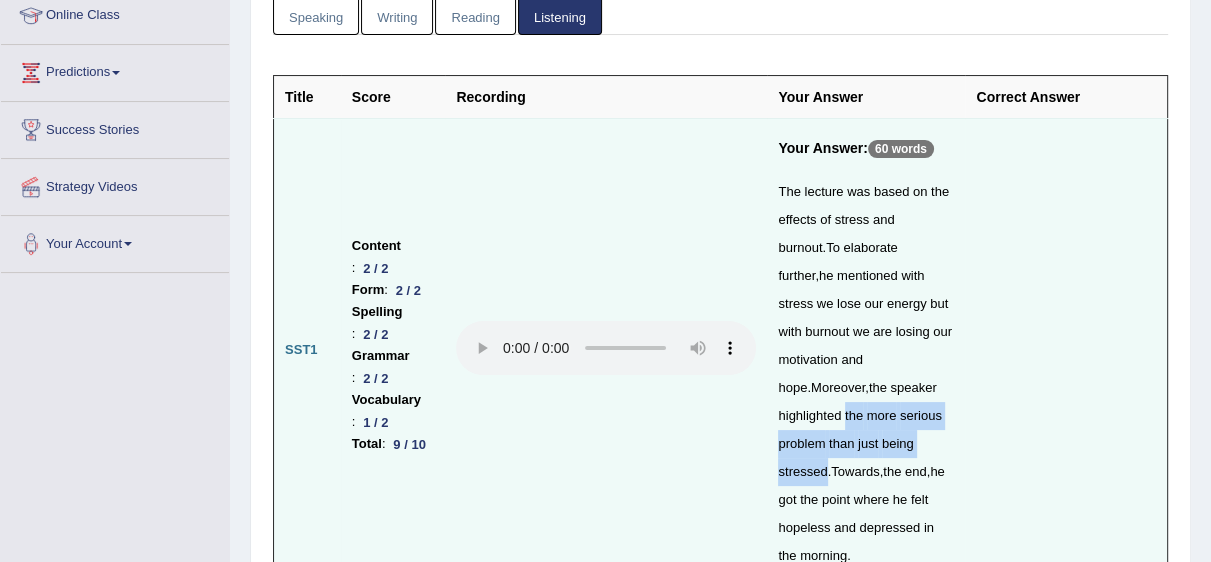 drag, startPoint x: 910, startPoint y: 389, endPoint x: 818, endPoint y: 439, distance: 104.70912 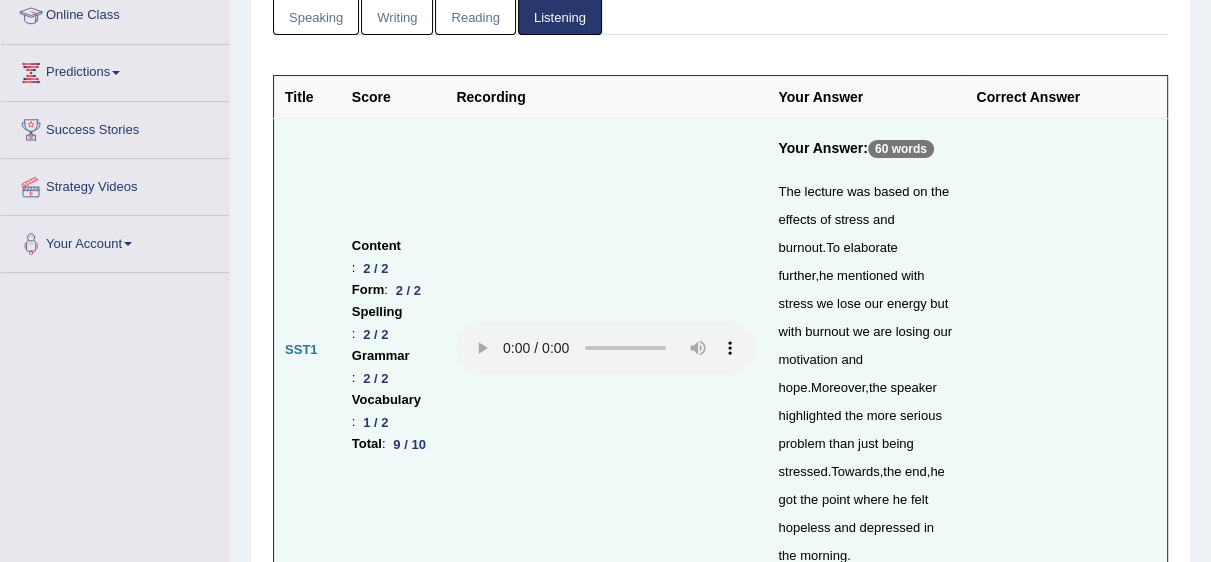 click on "The   lecture   was   based   on   the   effects   of   stress   and   burnout .  To   elaborate   further ,  he   mentioned   with   stress   we   lose   our   energy   but   with   burnout   we   are   losing   our   motivation   and   hope .  Moreover ,  the   speaker   highlighted   the   more   serious   problem   than   just   being   stressed .  Towards ,  the   end ,  he   got   the   point   where   he   felt   hopeless   and   depressed   in   the   morning ." at bounding box center (866, 374) 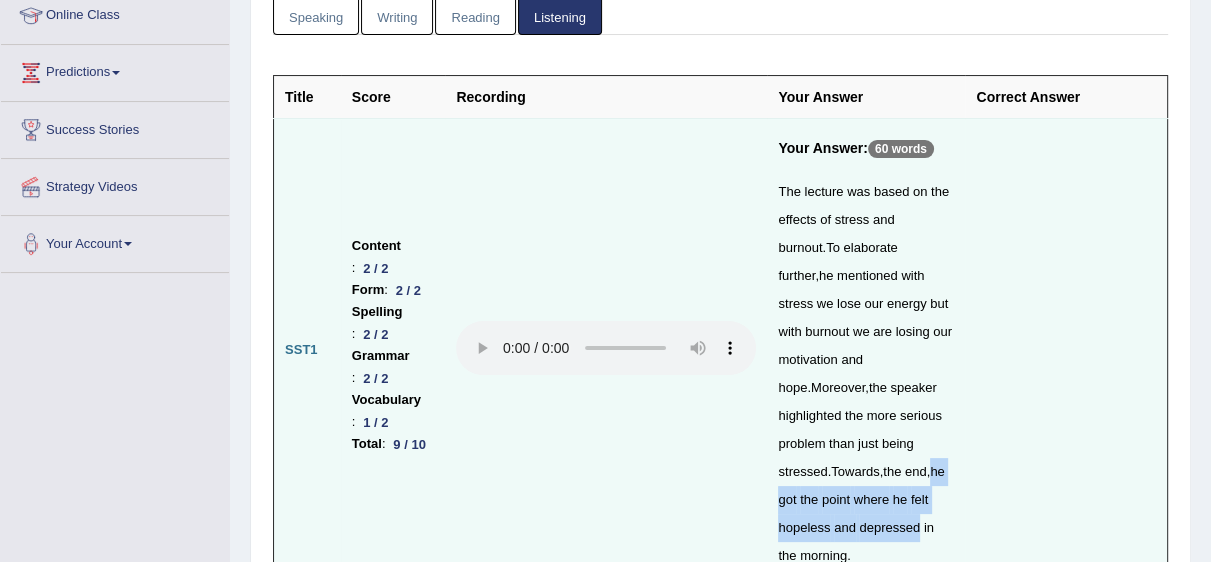 drag, startPoint x: 928, startPoint y: 440, endPoint x: 906, endPoint y: 499, distance: 62.968246 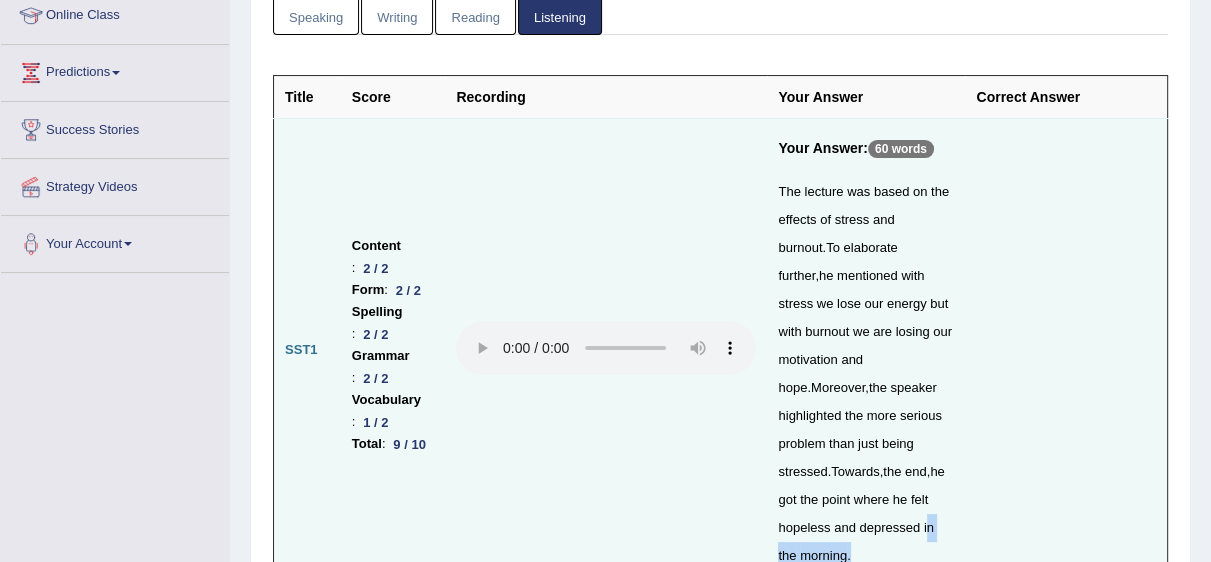 click on "The   lecture   was   based   on   the   effects   of   stress   and   burnout .  To   elaborate   further ,  he   mentioned   with   stress   we   lose   our   energy   but   with   burnout   we   are   losing   our   motivation   and   hope .  Moreover ,  the   speaker   highlighted   the   more   serious   problem   than   just   being   stressed .  Towards ,  the   end ,  he   got   the   point   where   he   felt   hopeless   and   depressed   in   the   morning ." at bounding box center [866, 374] 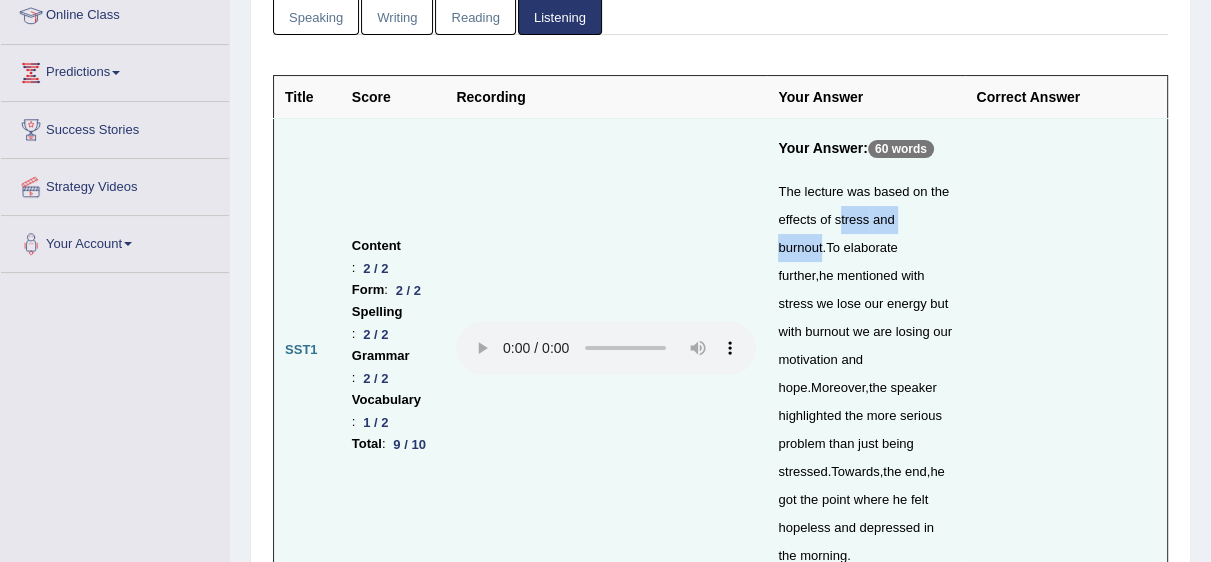 drag, startPoint x: 865, startPoint y: 223, endPoint x: 930, endPoint y: 229, distance: 65.27634 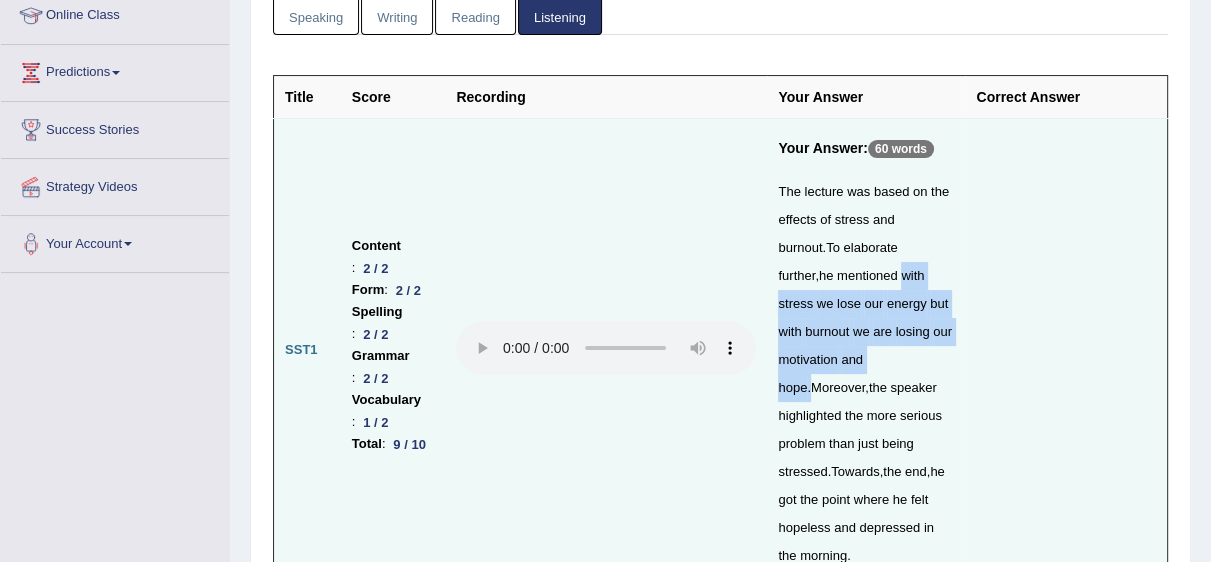 drag, startPoint x: 895, startPoint y: 296, endPoint x: 800, endPoint y: 359, distance: 113.99123 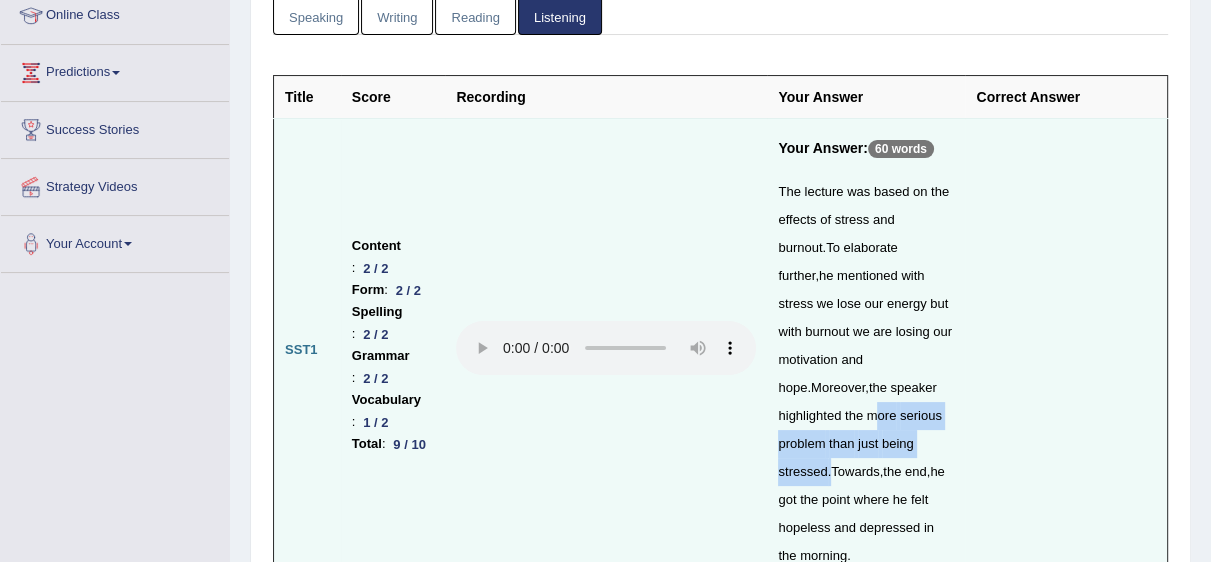 drag, startPoint x: 831, startPoint y: 414, endPoint x: 821, endPoint y: 440, distance: 27.856777 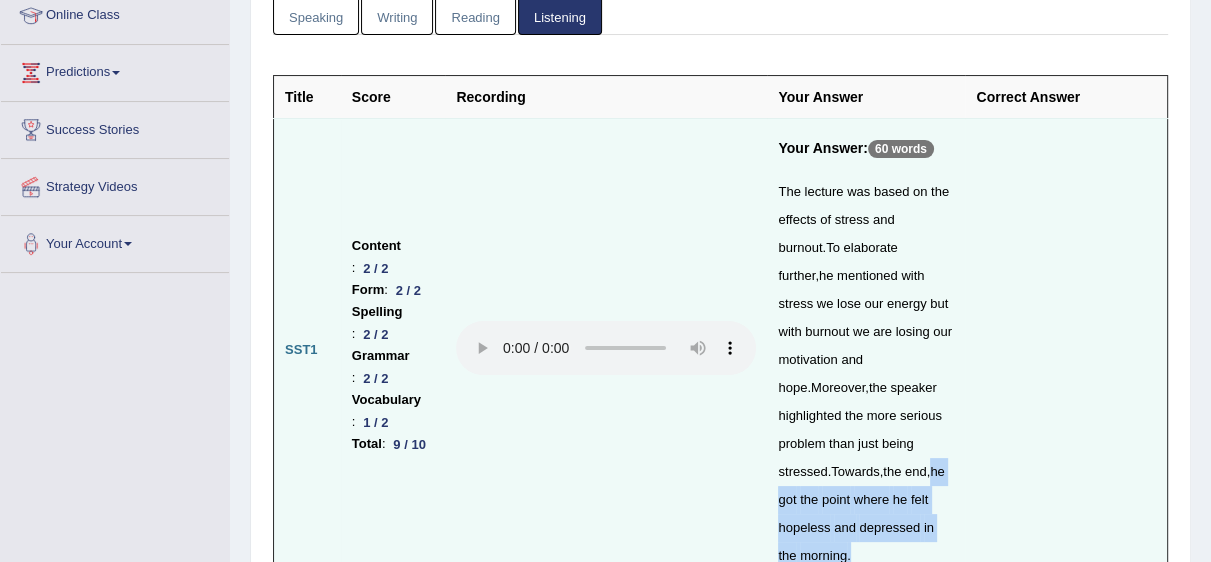 drag, startPoint x: 927, startPoint y: 456, endPoint x: 891, endPoint y: 517, distance: 70.83079 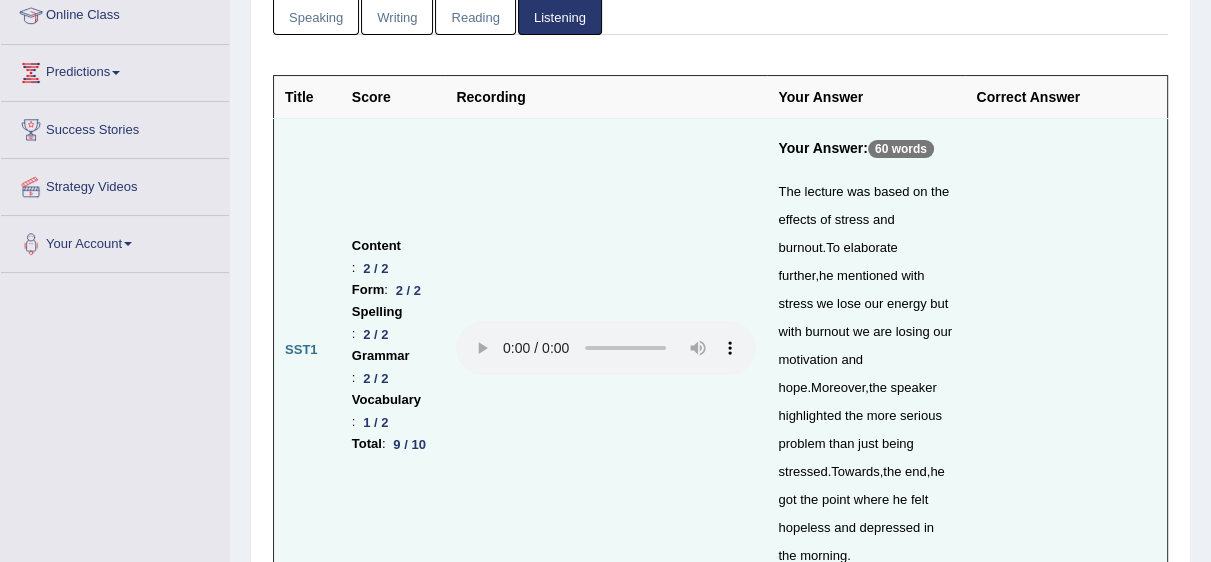 click at bounding box center (606, 350) 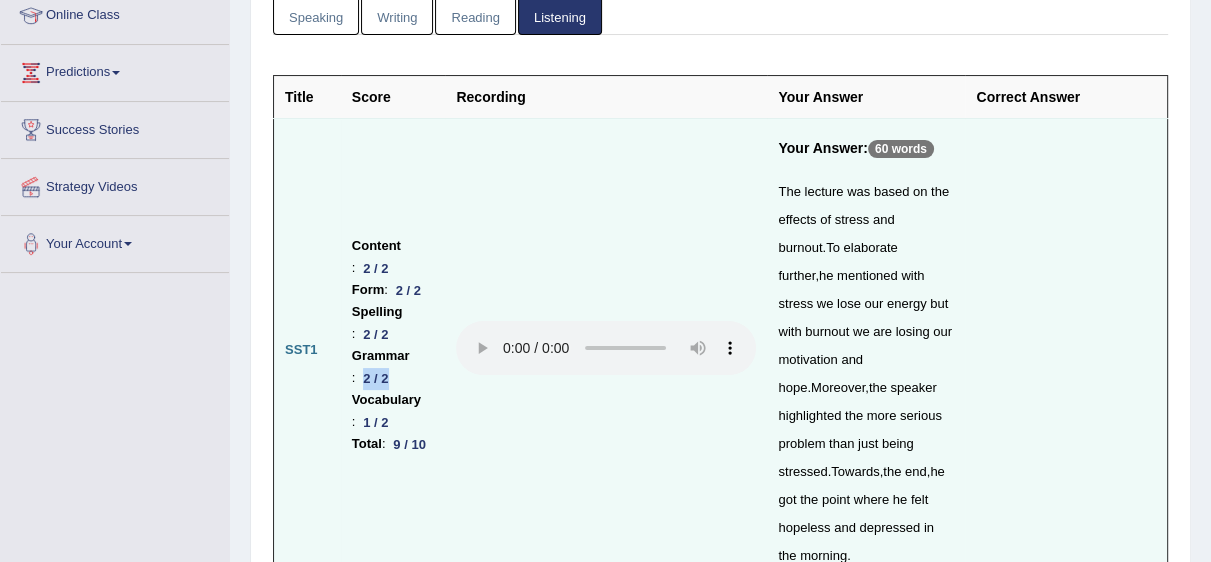 drag, startPoint x: 352, startPoint y: 358, endPoint x: 389, endPoint y: 361, distance: 37.12142 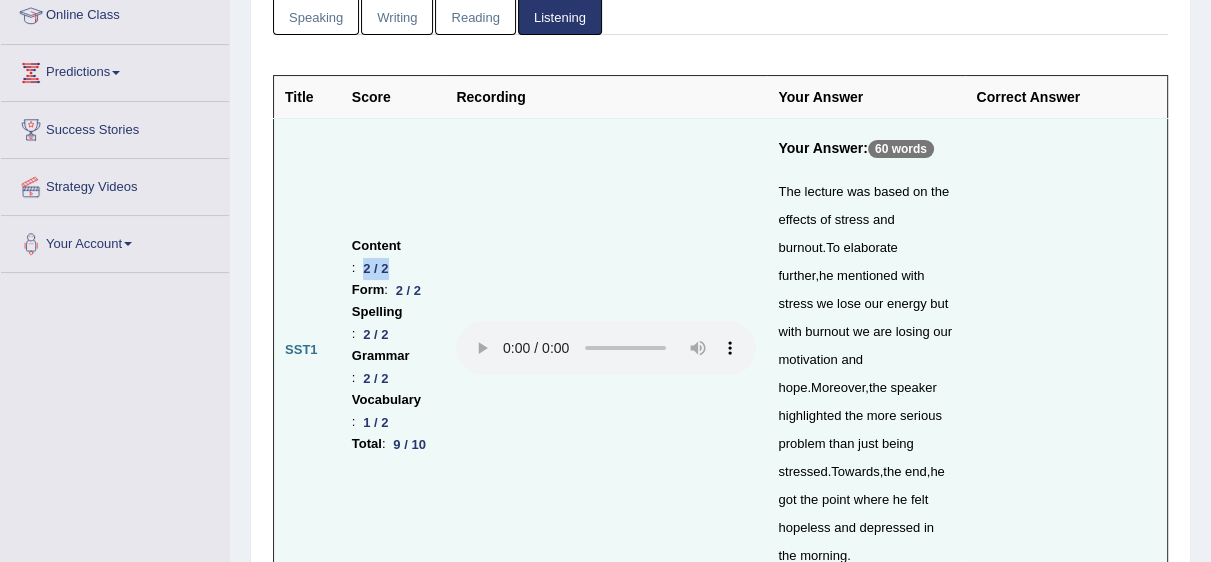 drag, startPoint x: 354, startPoint y: 224, endPoint x: 387, endPoint y: 231, distance: 33.734257 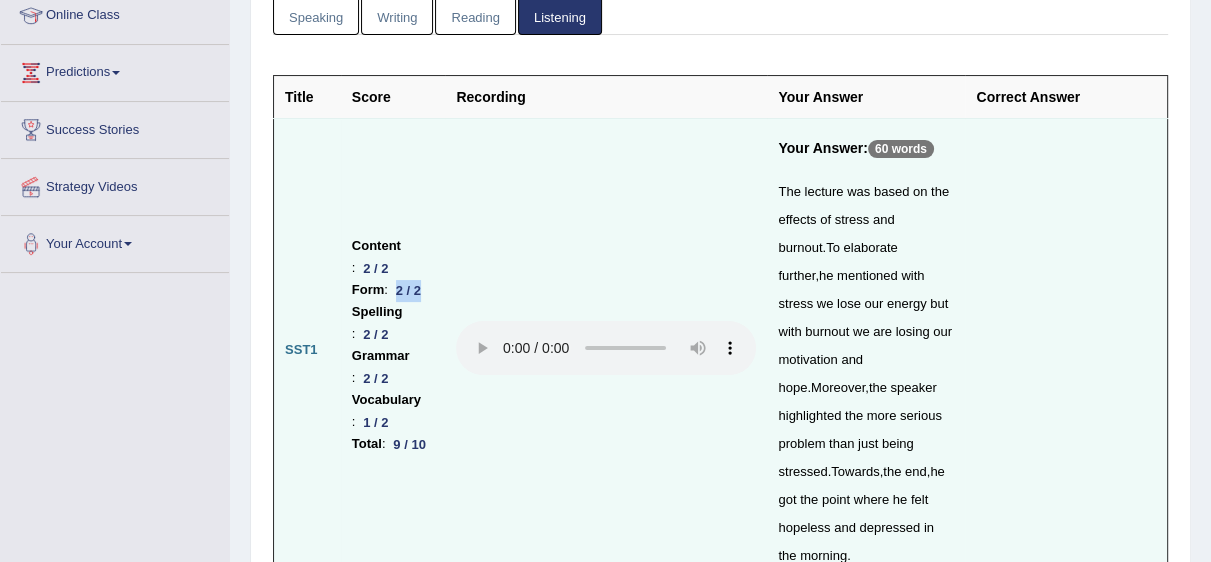 drag, startPoint x: 357, startPoint y: 272, endPoint x: 389, endPoint y: 272, distance: 32 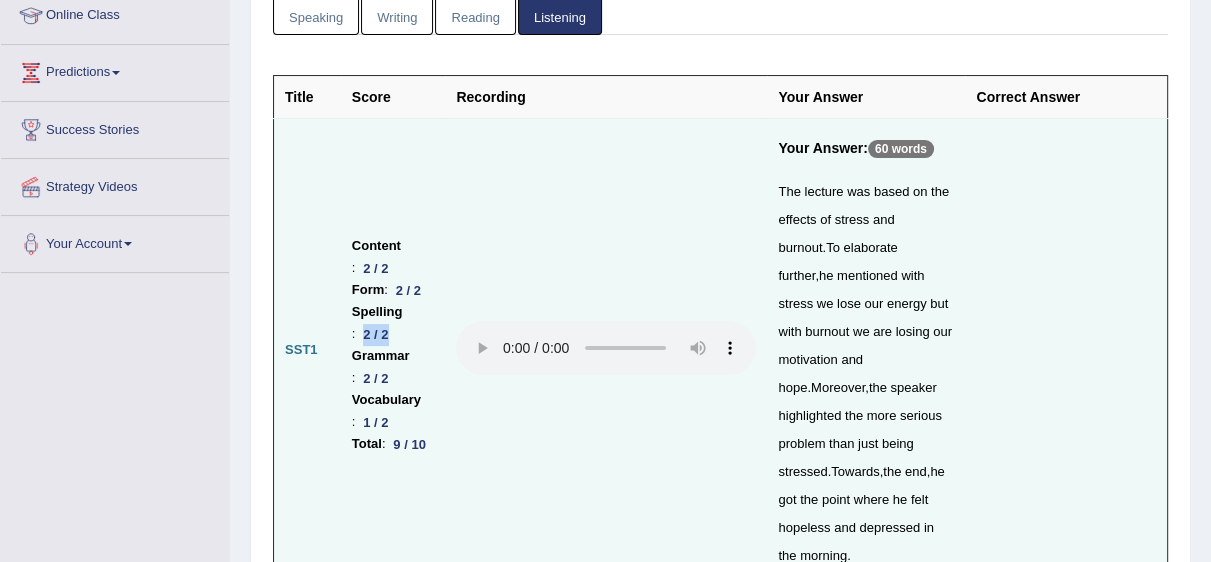 drag, startPoint x: 356, startPoint y: 316, endPoint x: 386, endPoint y: 317, distance: 30.016663 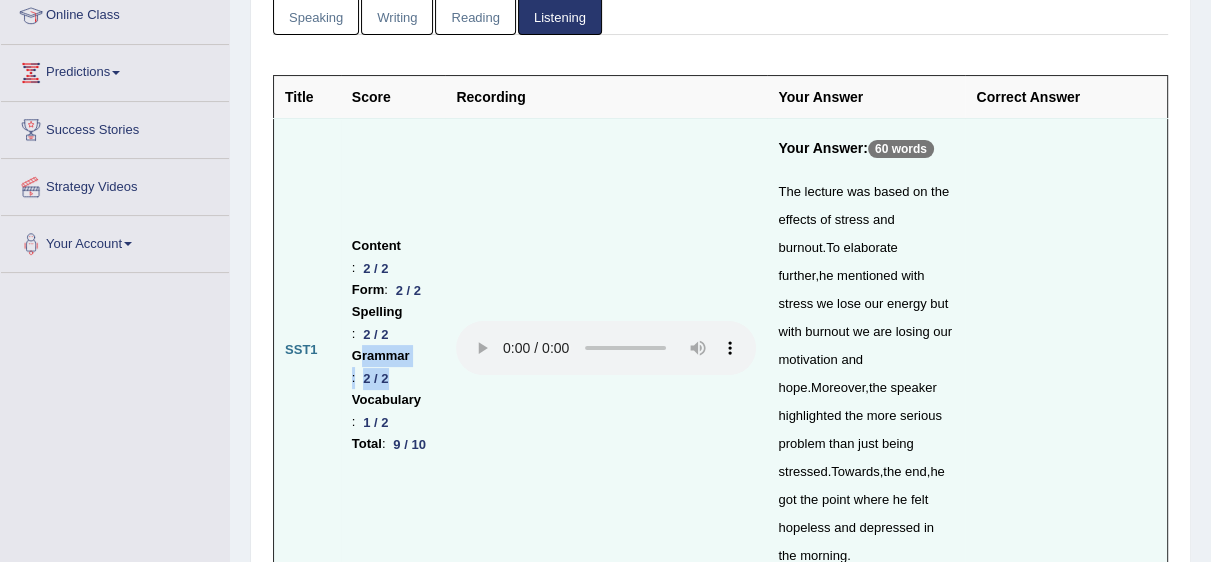 drag, startPoint x: 355, startPoint y: 349, endPoint x: 389, endPoint y: 362, distance: 36.40055 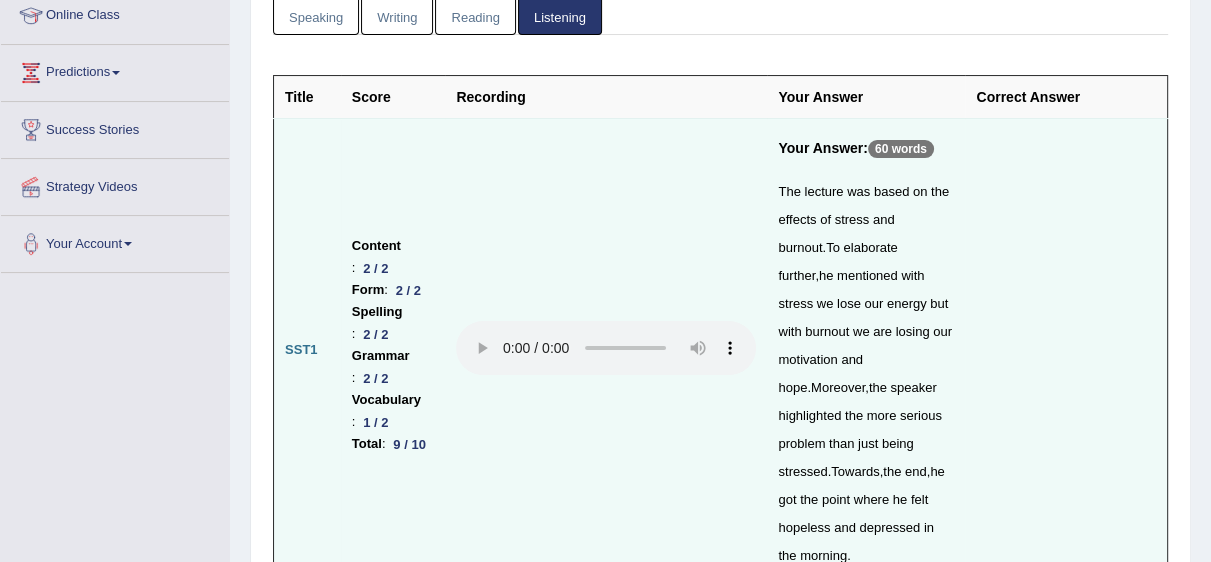 click on "Vocabulary  :  1 / 2" at bounding box center (393, 411) 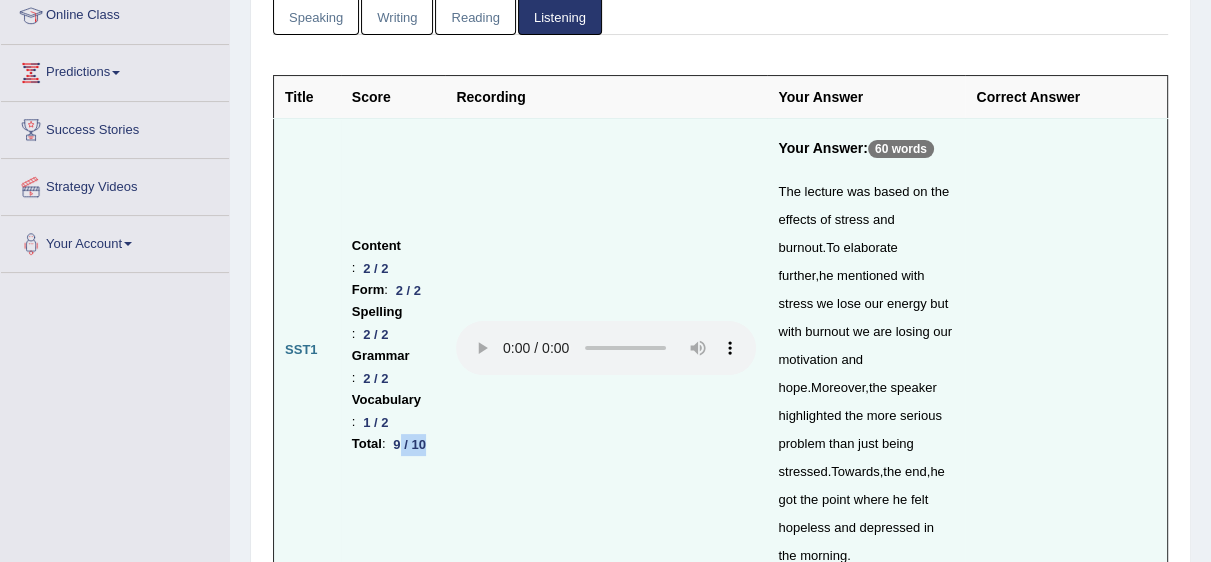 drag, startPoint x: 362, startPoint y: 450, endPoint x: 390, endPoint y: 453, distance: 28.160255 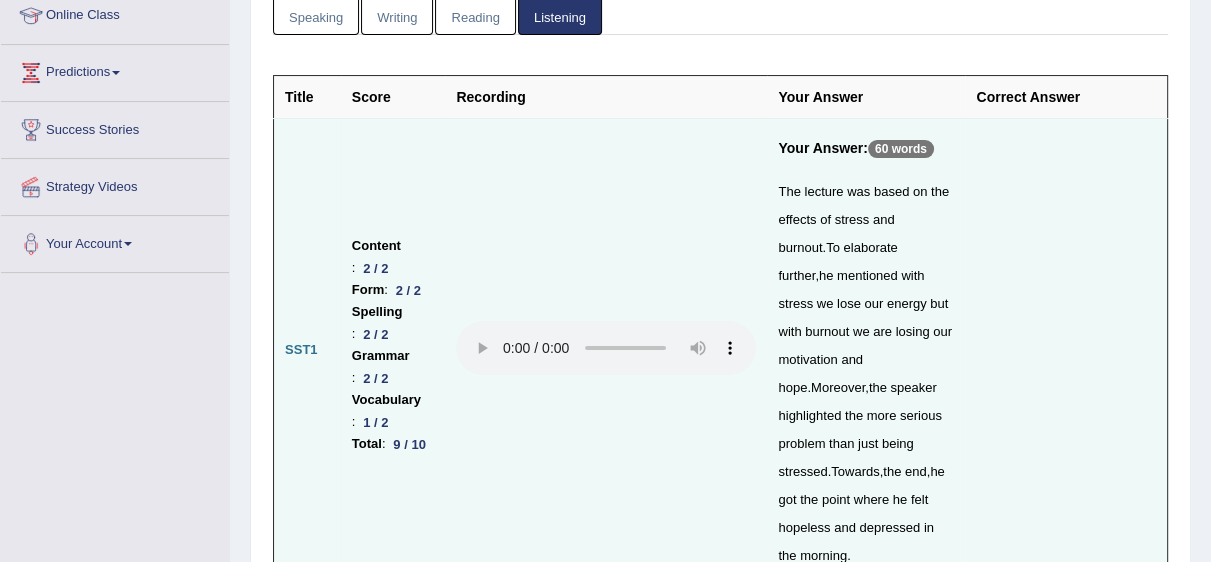 click at bounding box center (606, 350) 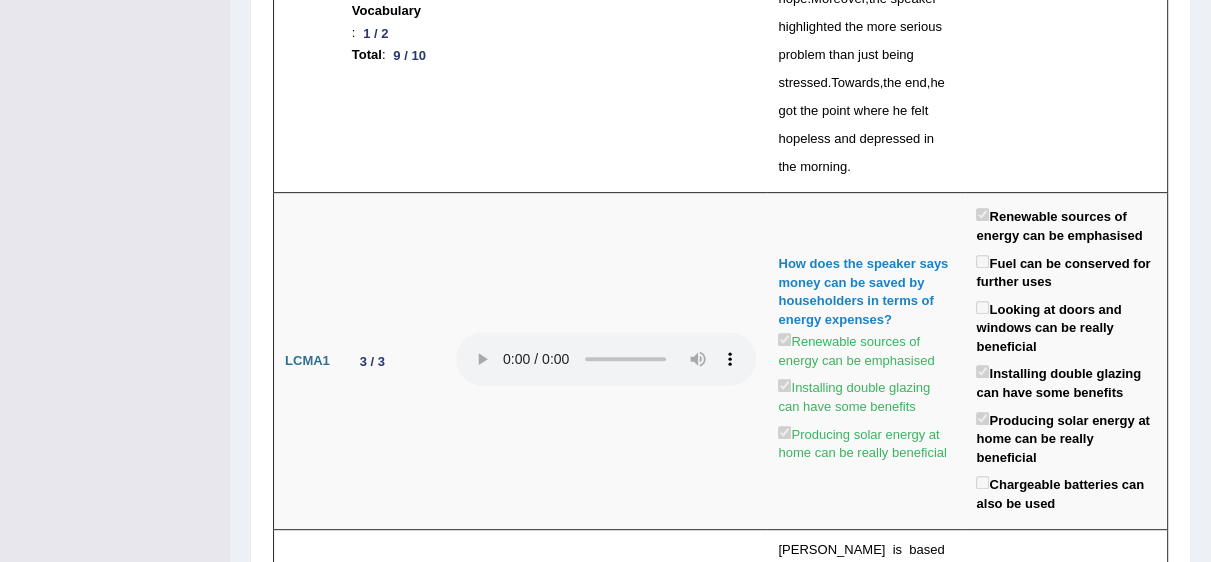scroll, scrollTop: 681, scrollLeft: 0, axis: vertical 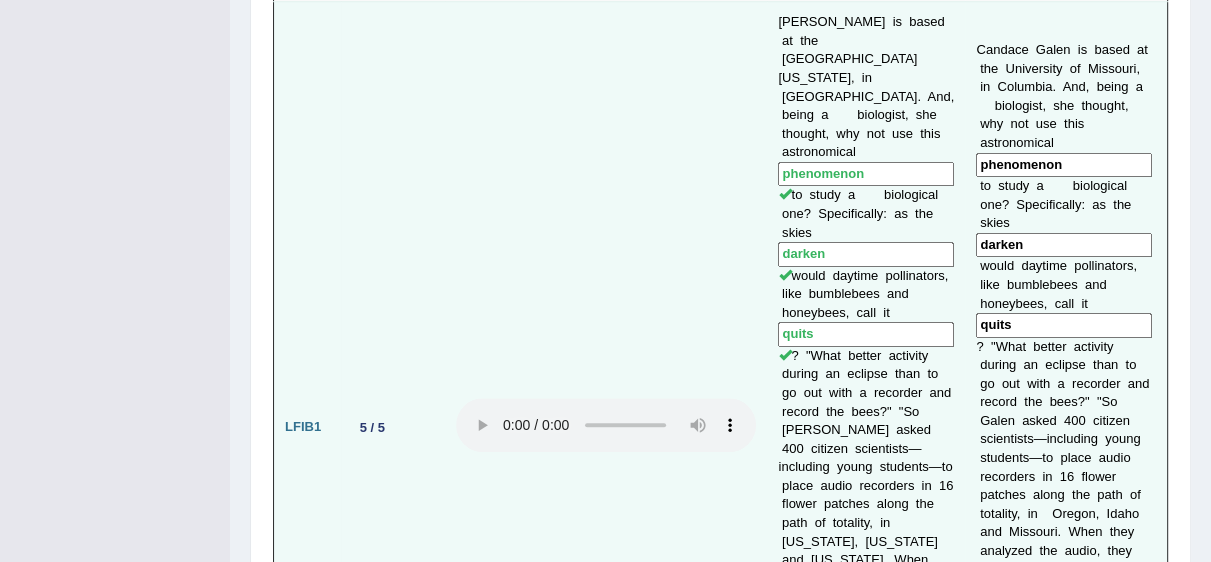 drag, startPoint x: 818, startPoint y: 240, endPoint x: 771, endPoint y: 247, distance: 47.518417 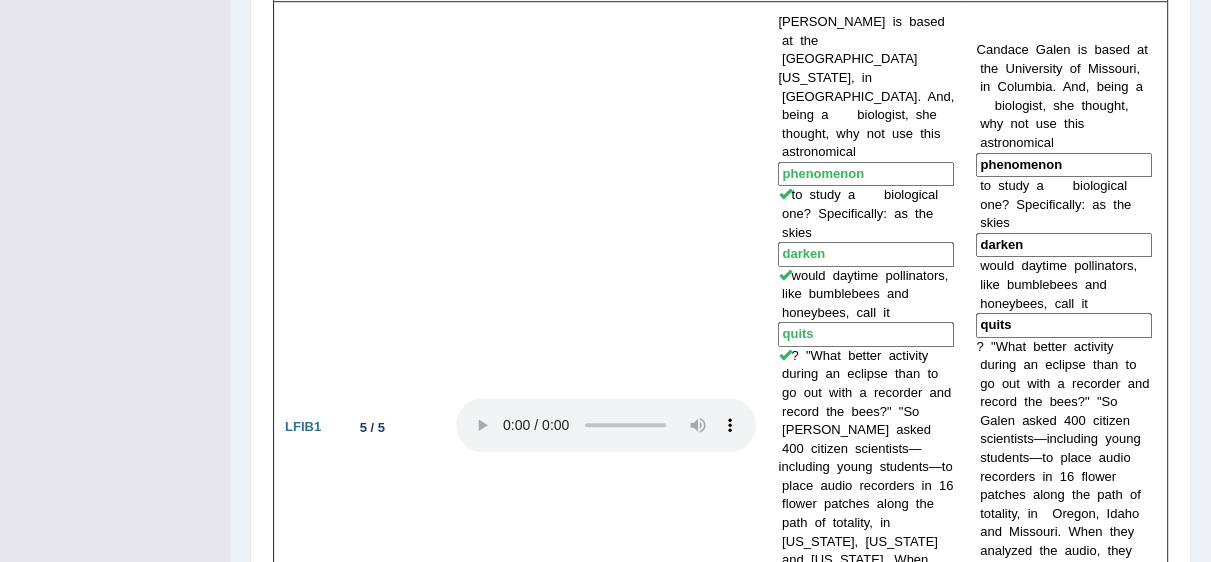 scroll, scrollTop: 1093, scrollLeft: 0, axis: vertical 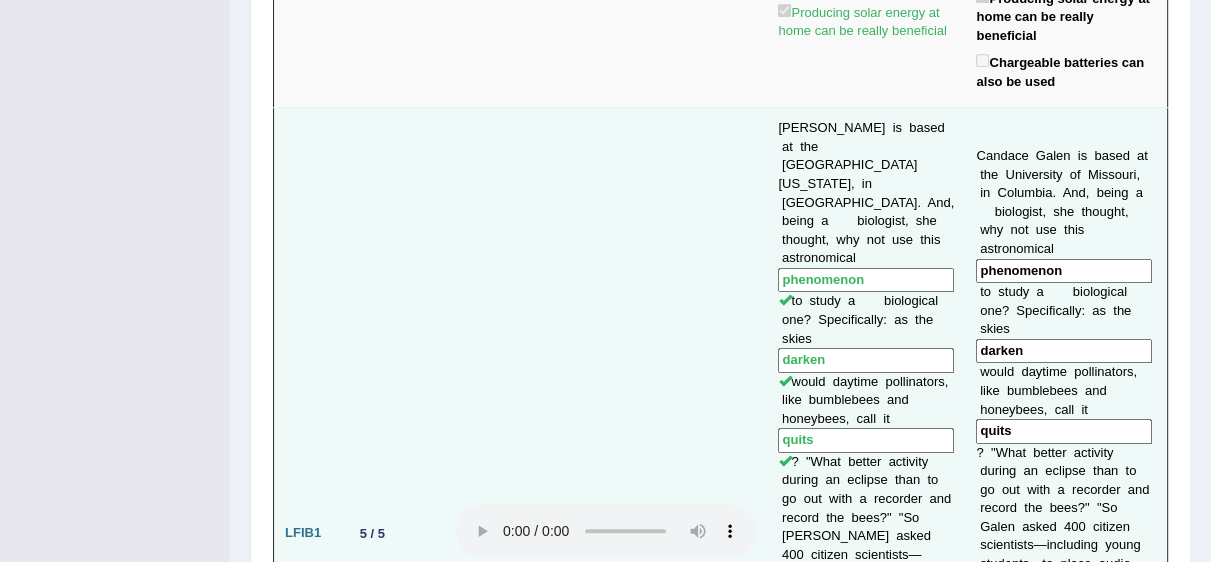drag, startPoint x: 769, startPoint y: 249, endPoint x: 809, endPoint y: 256, distance: 40.60788 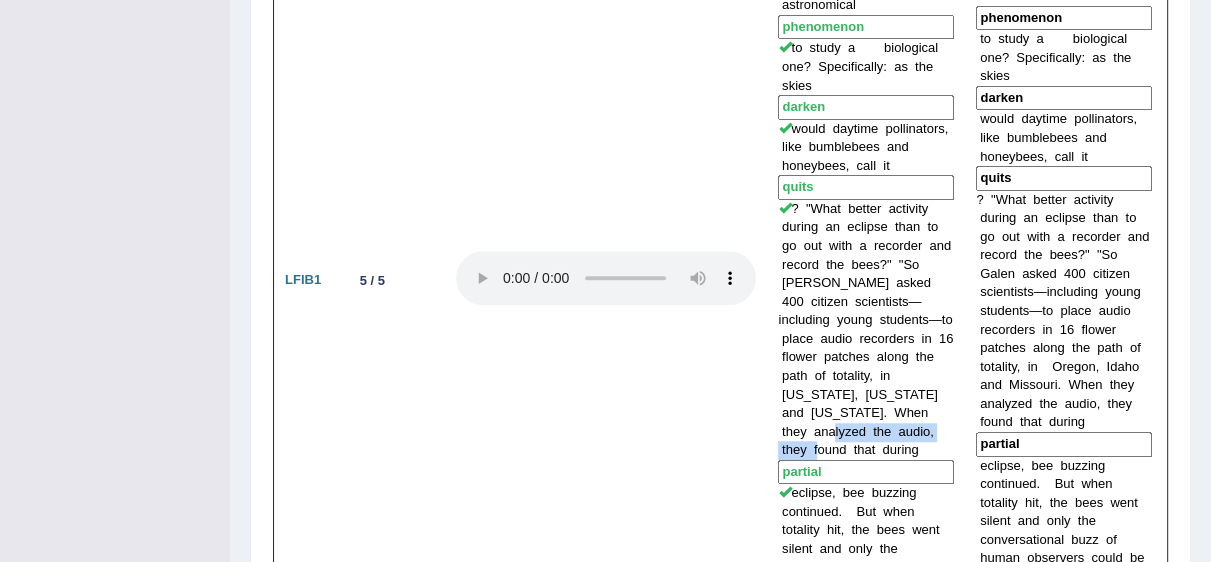 scroll, scrollTop: 1380, scrollLeft: 0, axis: vertical 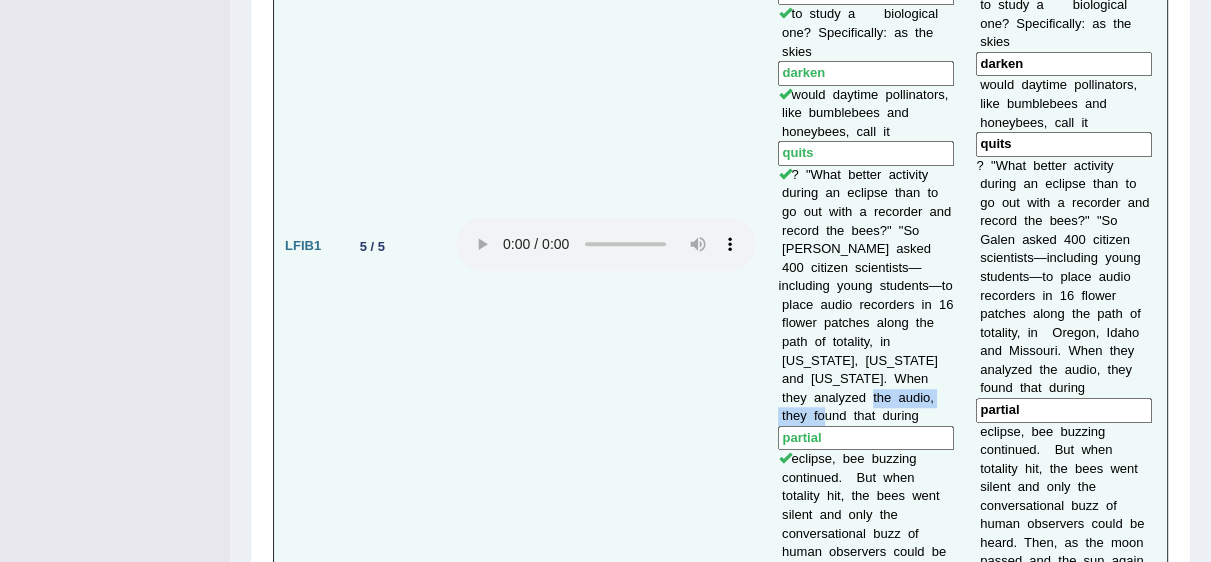 drag, startPoint x: 802, startPoint y: 290, endPoint x: 917, endPoint y: 290, distance: 115 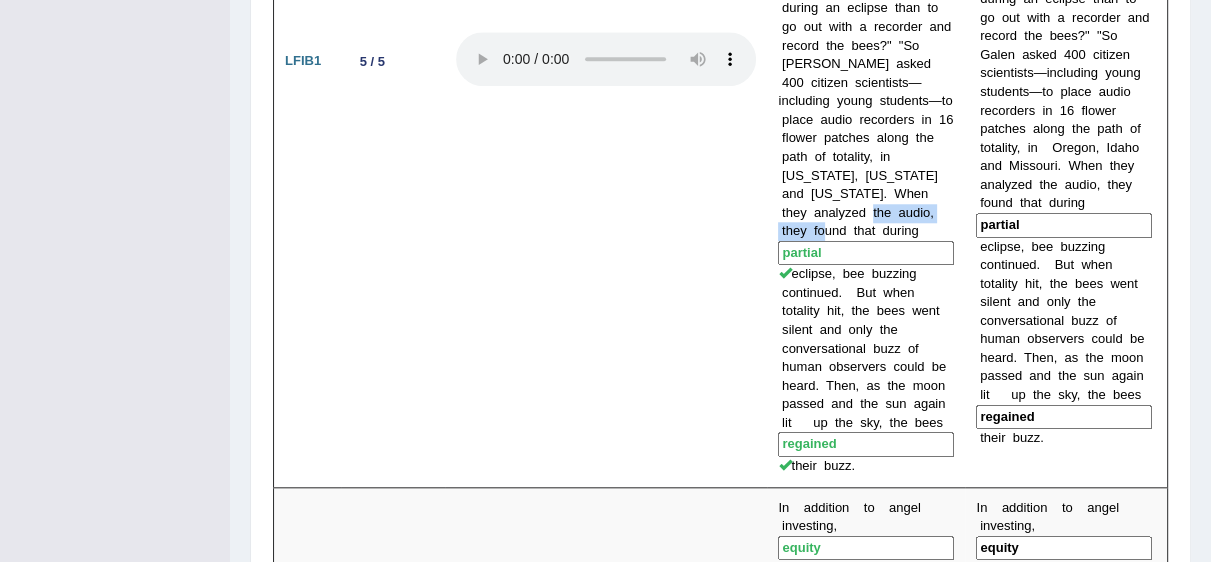 scroll, scrollTop: 1577, scrollLeft: 0, axis: vertical 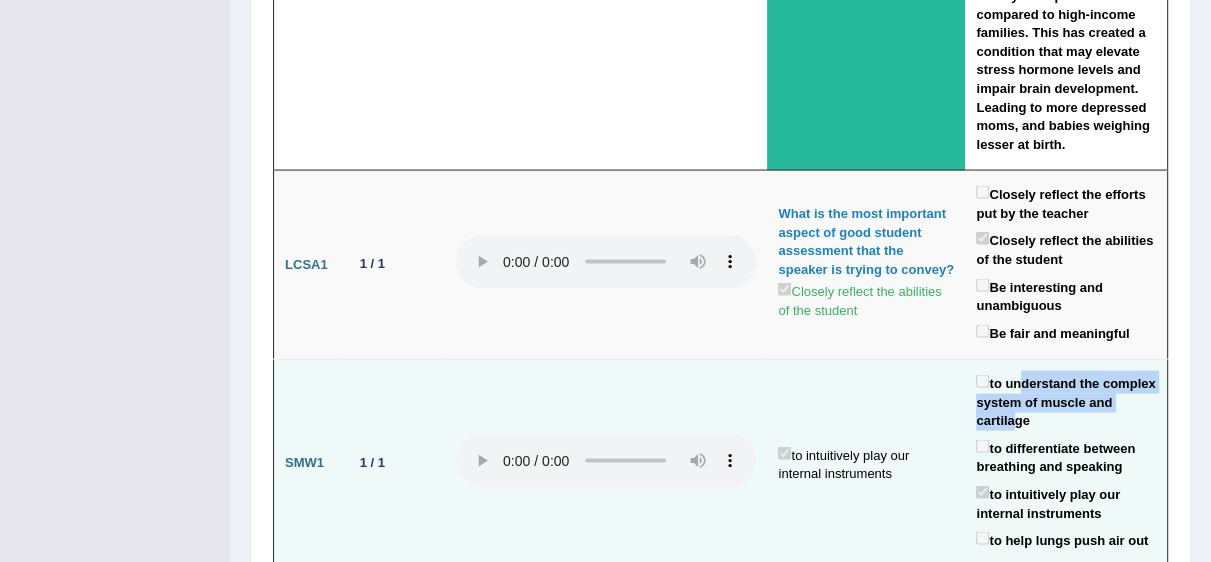 drag, startPoint x: 1022, startPoint y: 248, endPoint x: 1033, endPoint y: 266, distance: 21.095022 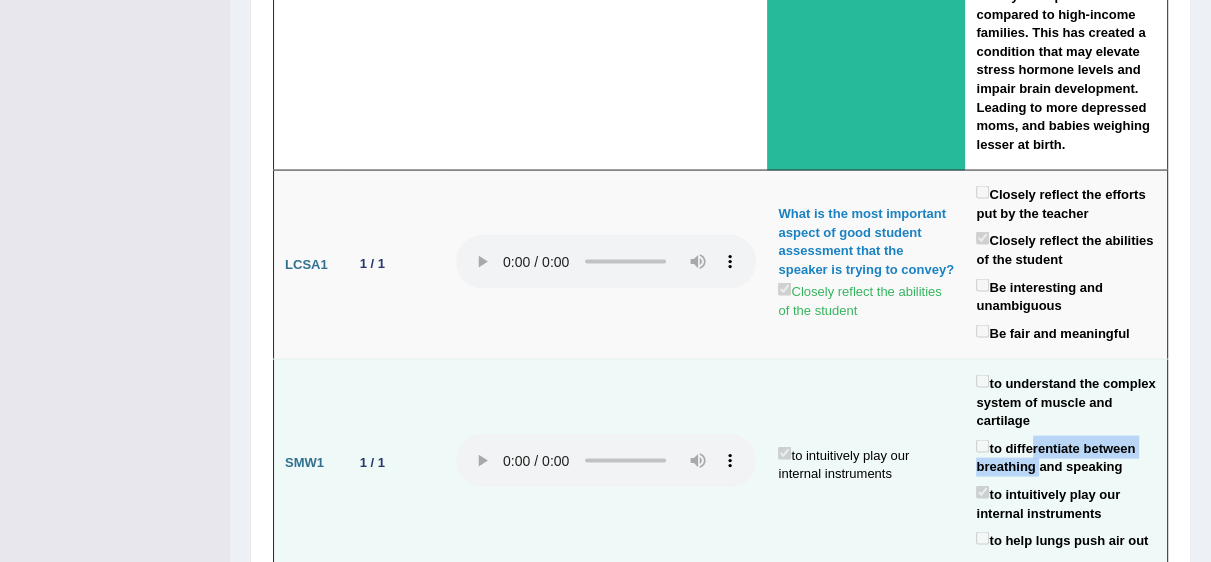 drag, startPoint x: 1027, startPoint y: 297, endPoint x: 1044, endPoint y: 394, distance: 98.478424 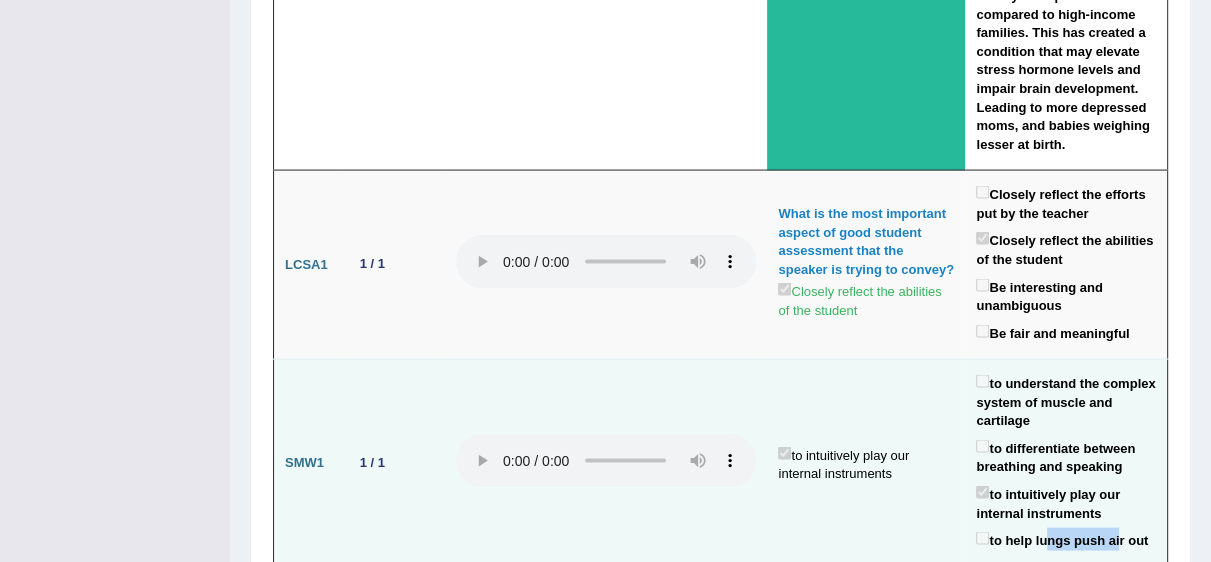 drag, startPoint x: 1040, startPoint y: 381, endPoint x: 1120, endPoint y: 389, distance: 80.399 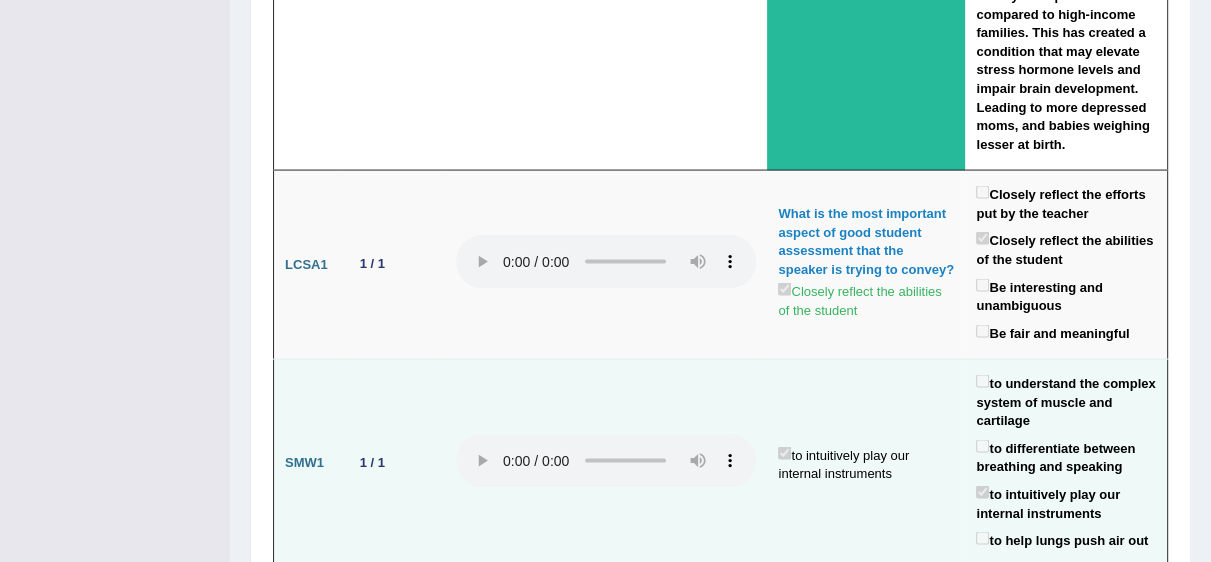 click on "to differentiate between breathing and speaking" at bounding box center (1066, 456) 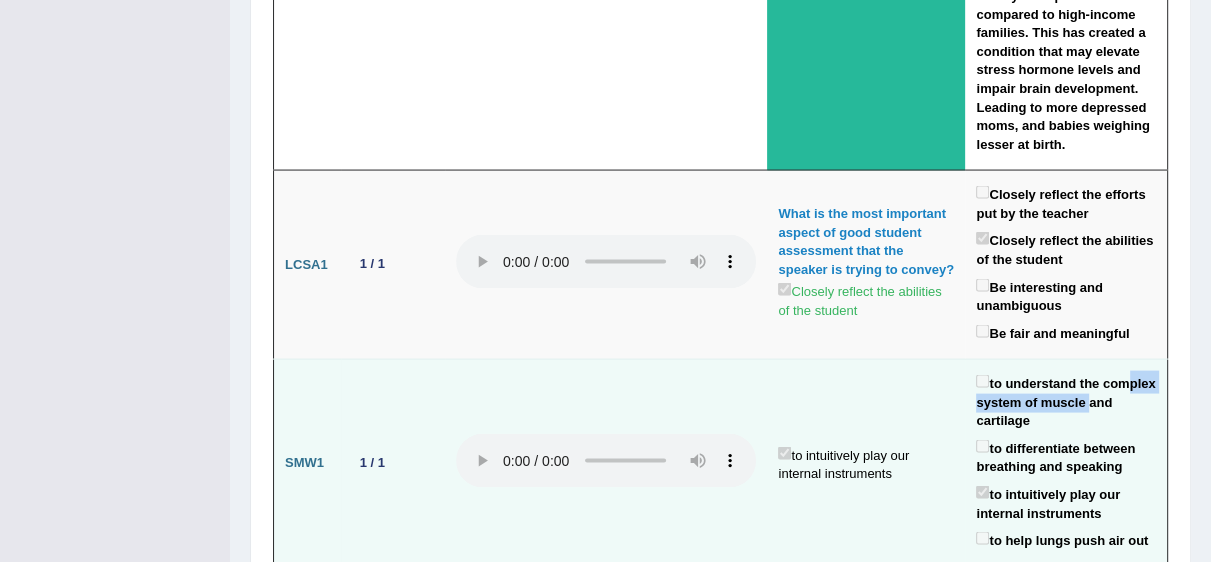 drag, startPoint x: 1063, startPoint y: 256, endPoint x: 1137, endPoint y: 254, distance: 74.02702 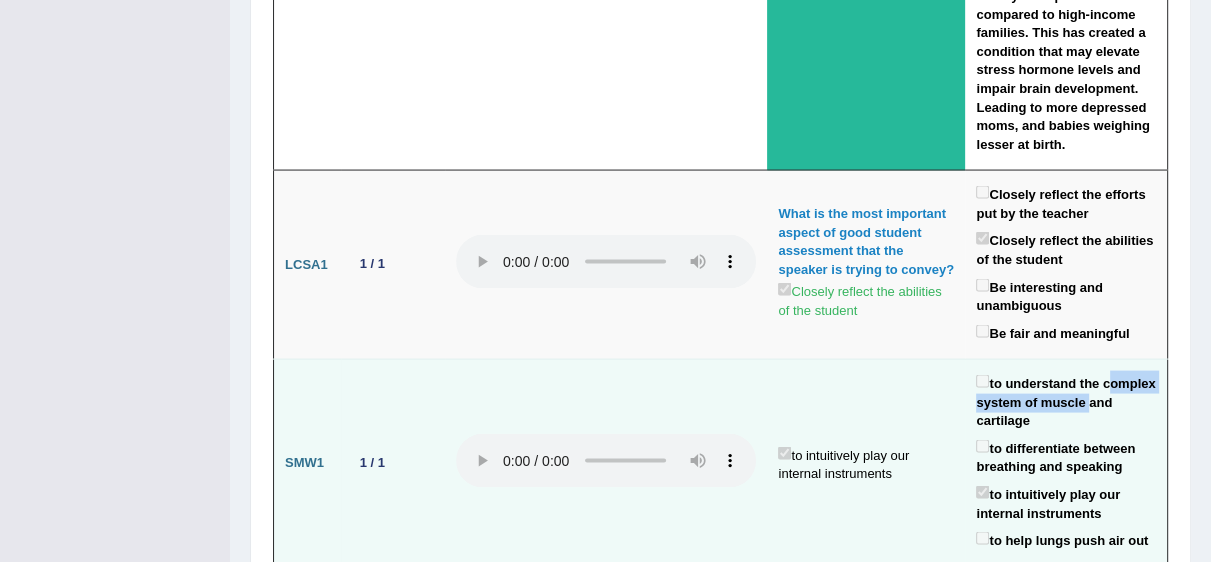 drag, startPoint x: 973, startPoint y: 251, endPoint x: 1139, endPoint y: 245, distance: 166.1084 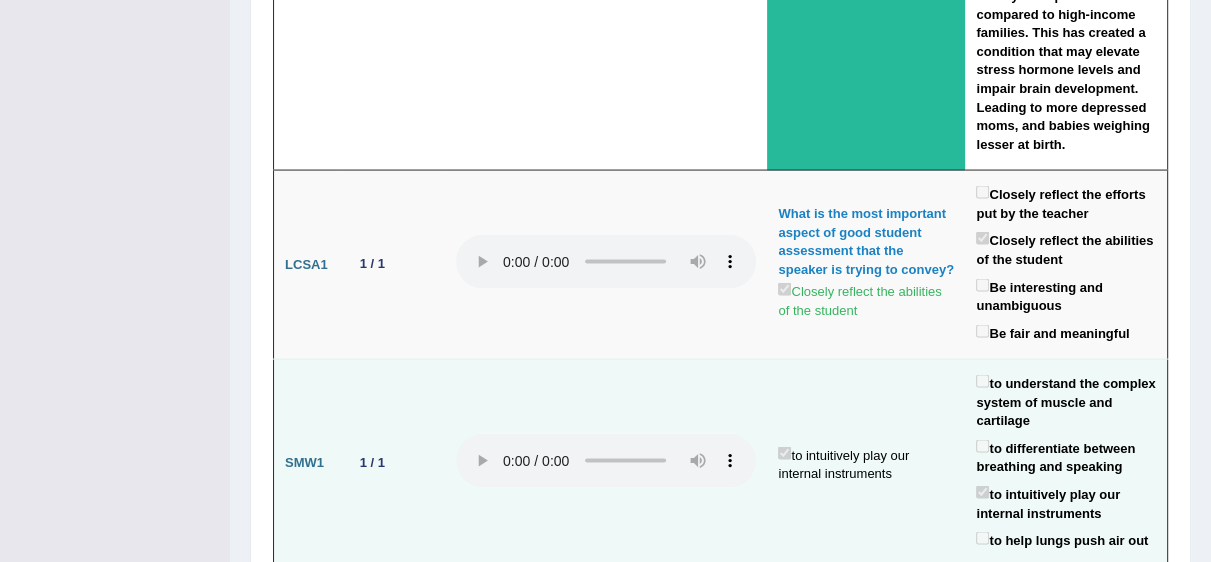 drag, startPoint x: 971, startPoint y: 255, endPoint x: 1068, endPoint y: 277, distance: 99.46356 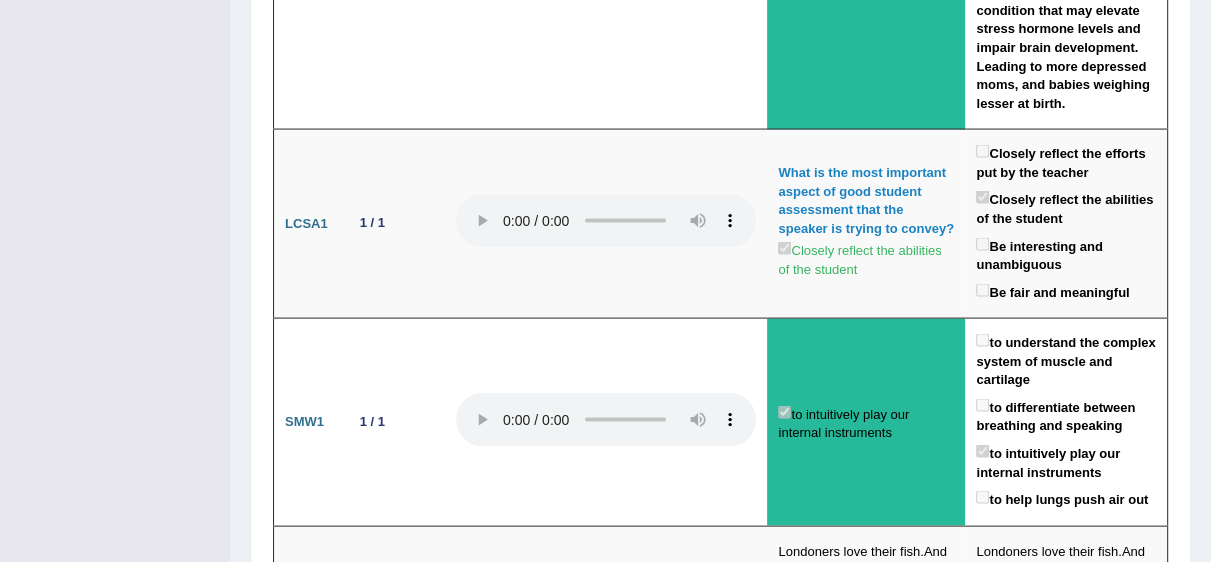 scroll, scrollTop: 3462, scrollLeft: 0, axis: vertical 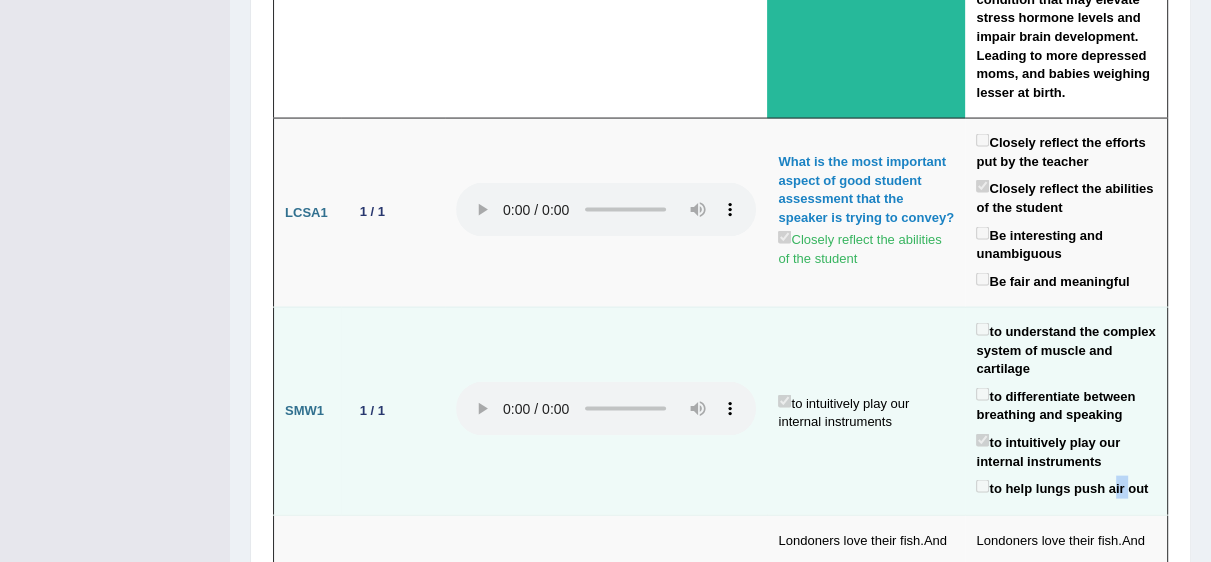 drag, startPoint x: 1110, startPoint y: 340, endPoint x: 1126, endPoint y: 340, distance: 16 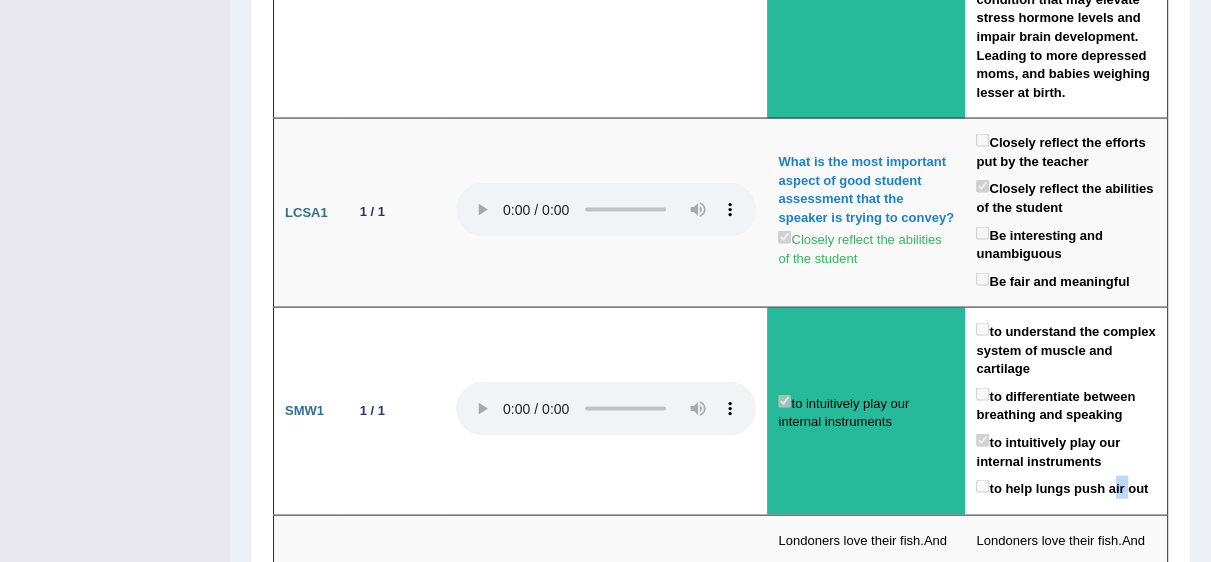 click on "Toggle navigation
Home
Practice Questions   Speaking Practice Read Aloud
Repeat Sentence
Describe Image
Re-tell Lecture
Answer Short Question
Writing Practice  Summarize Written Text
Write Essay
Reading Practice  Reading & Writing: Fill In The Blanks
Choose Multiple Answers
Re-order Paragraphs
Fill In The Blanks
Choose Single Answer
Listening Practice  Summarize Spoken Text
Highlight Incorrect Words
Highlight Correct Summary
Select Missing Word
Choose Single Answer
Choose Multiple Answers
Fill In The Blanks
Write From Dictation
Pronunciation
Tests  Take Practice Sectional Test
Take Mock Test
History
Online Class
Predictions" at bounding box center (605, -20) 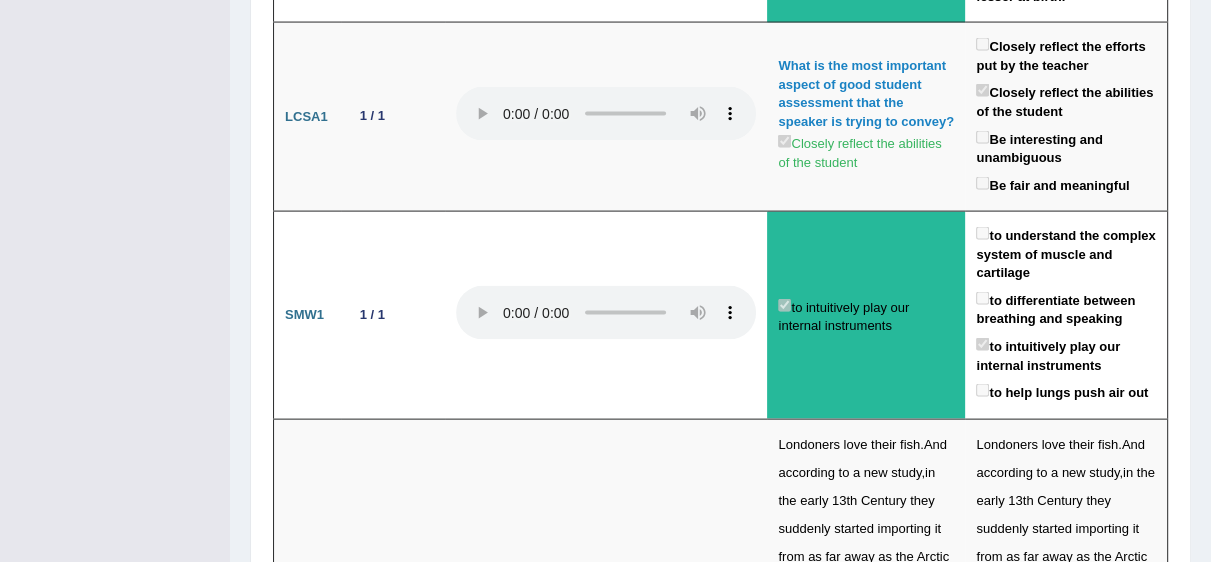 scroll, scrollTop: 3603, scrollLeft: 0, axis: vertical 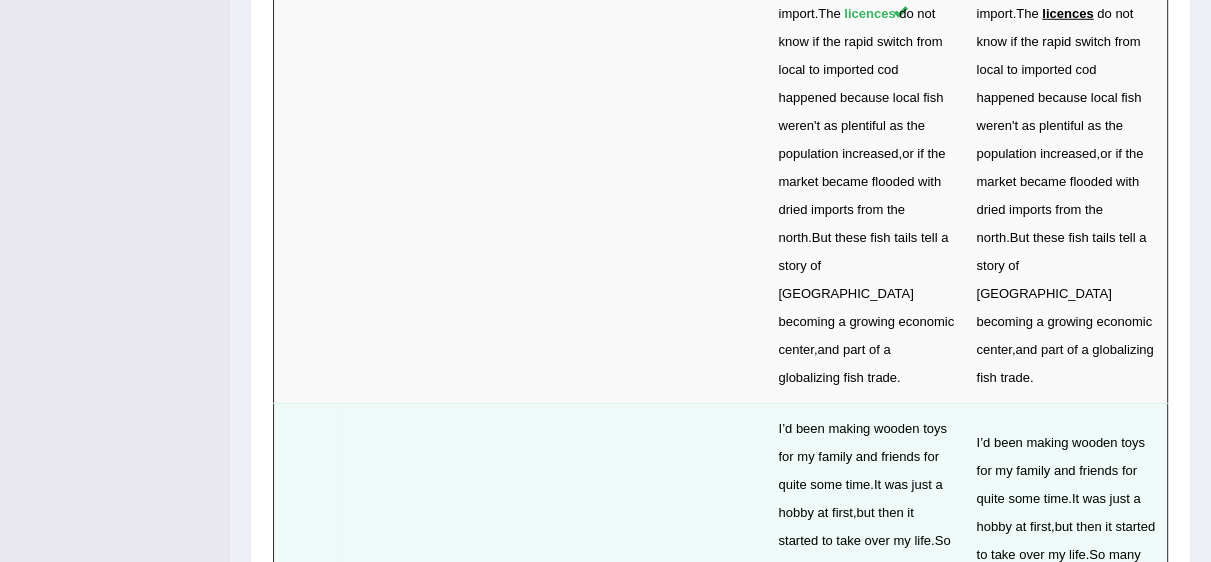 click on "reached" at bounding box center [857, 708] 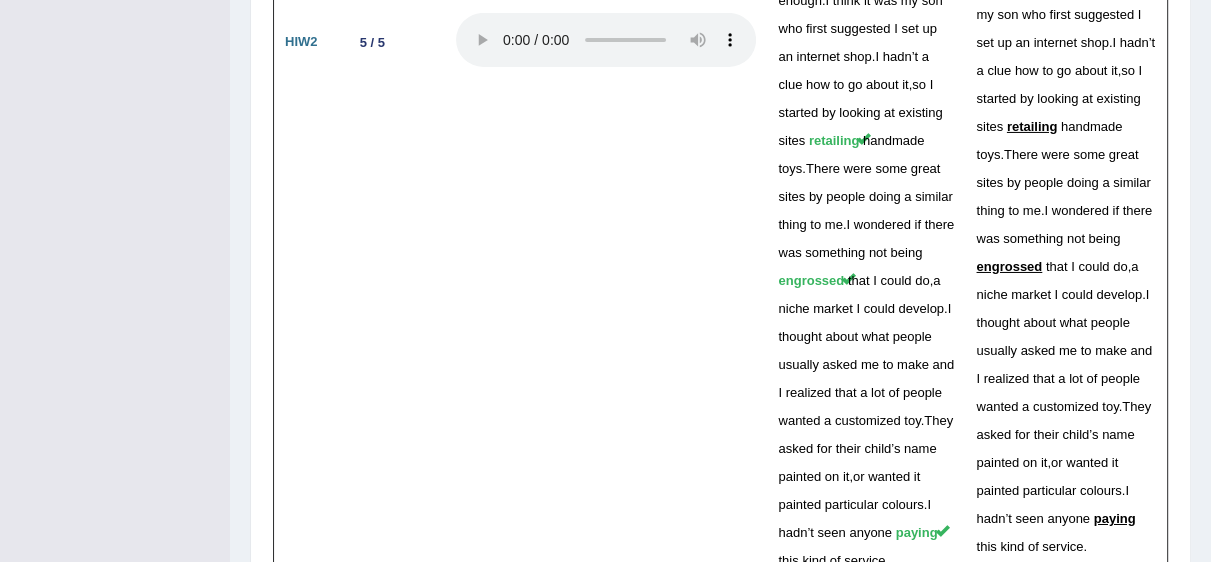 scroll, scrollTop: 5827, scrollLeft: 0, axis: vertical 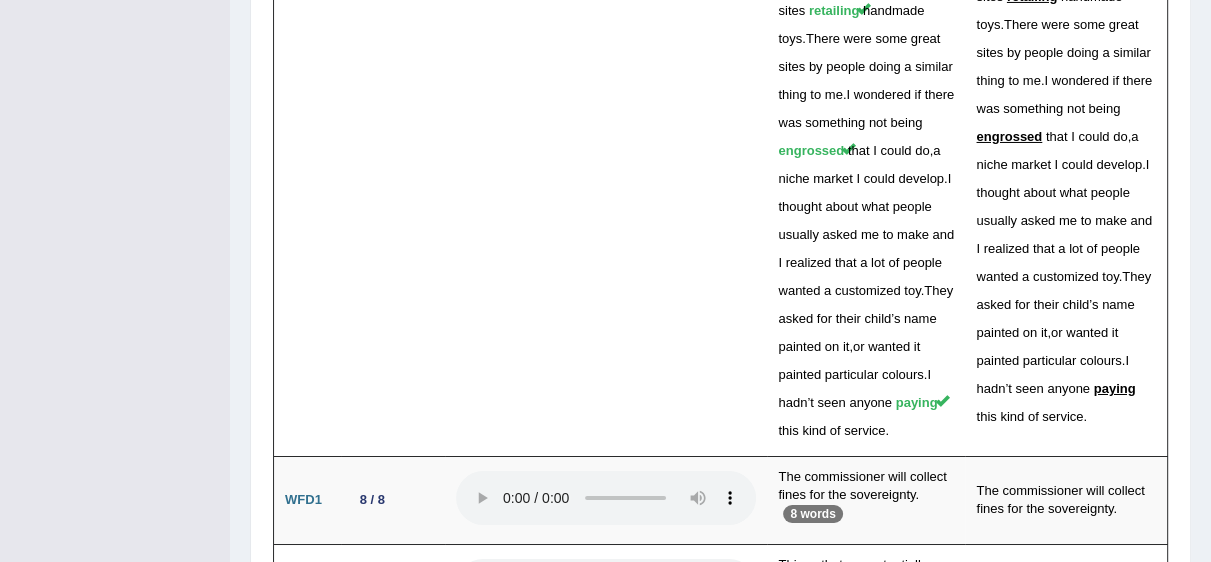 drag, startPoint x: 782, startPoint y: 467, endPoint x: 824, endPoint y: 468, distance: 42.0119 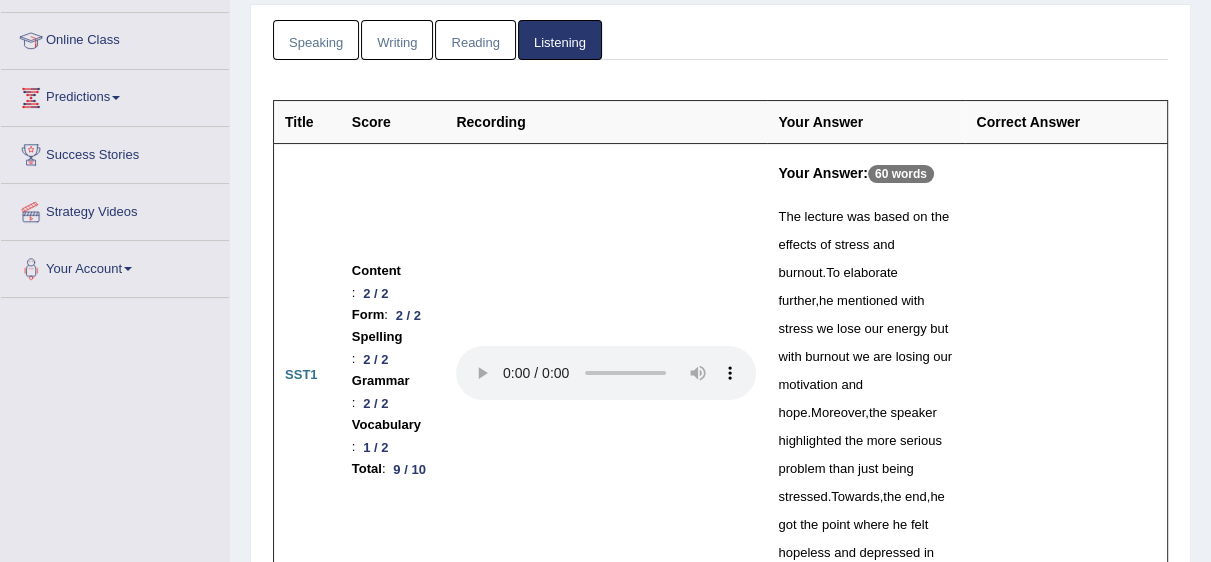 scroll, scrollTop: 0, scrollLeft: 0, axis: both 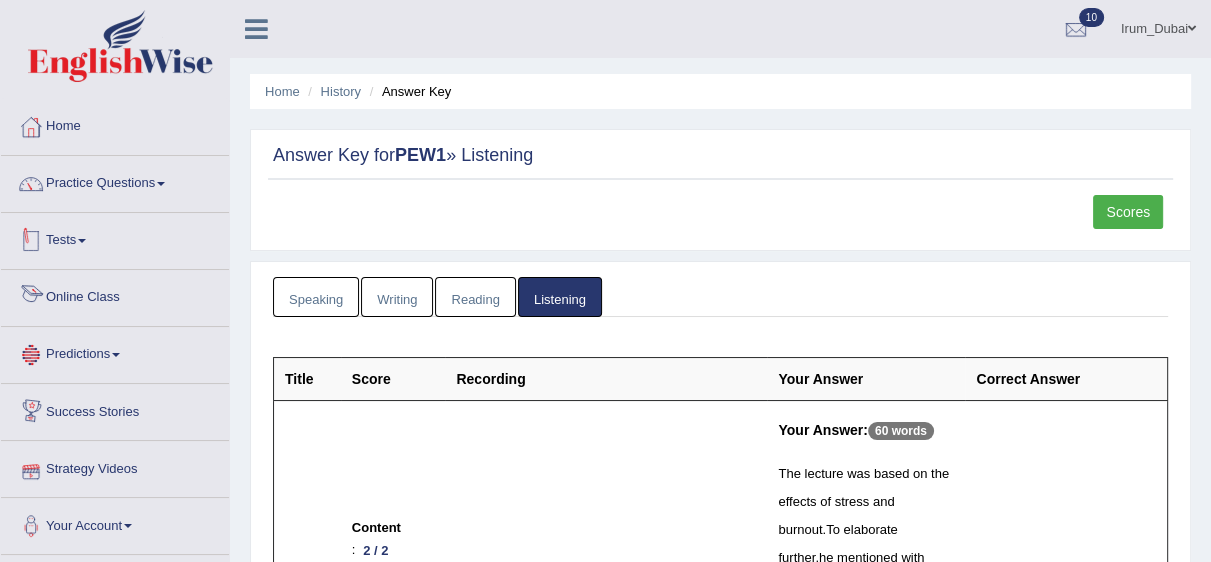 click on "Tests" at bounding box center (115, 238) 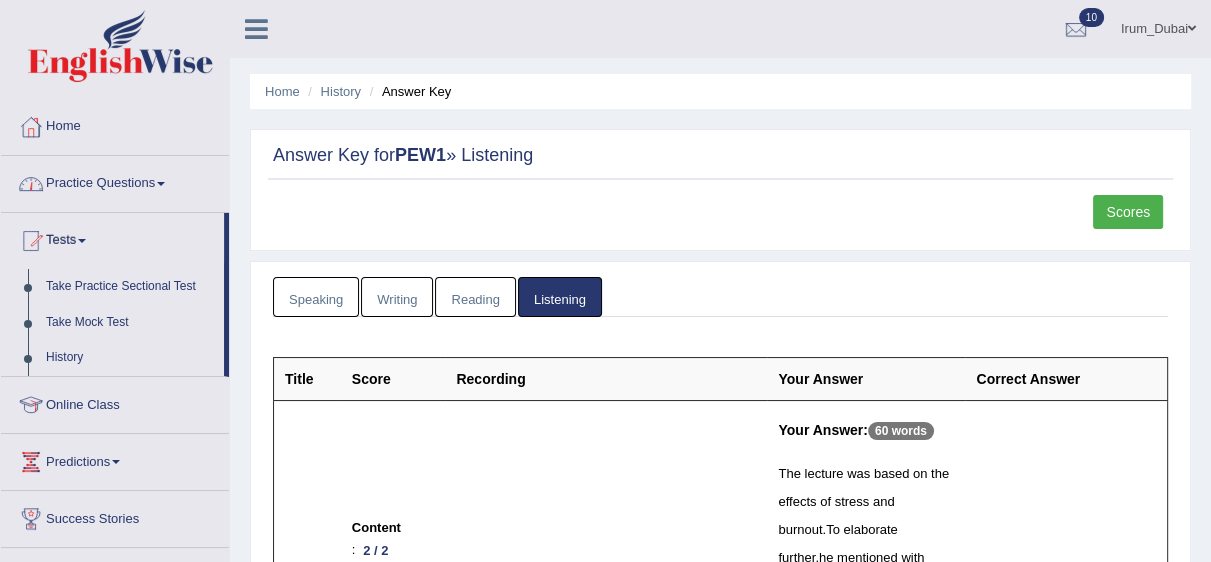 click on "Practice Questions" at bounding box center (115, 181) 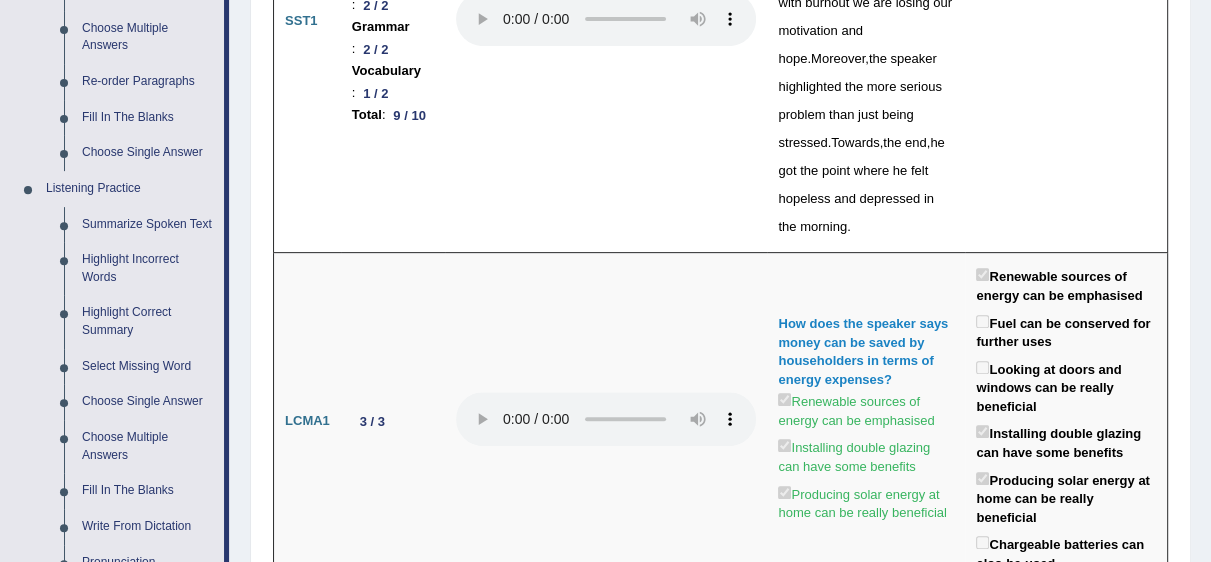 scroll, scrollTop: 623, scrollLeft: 0, axis: vertical 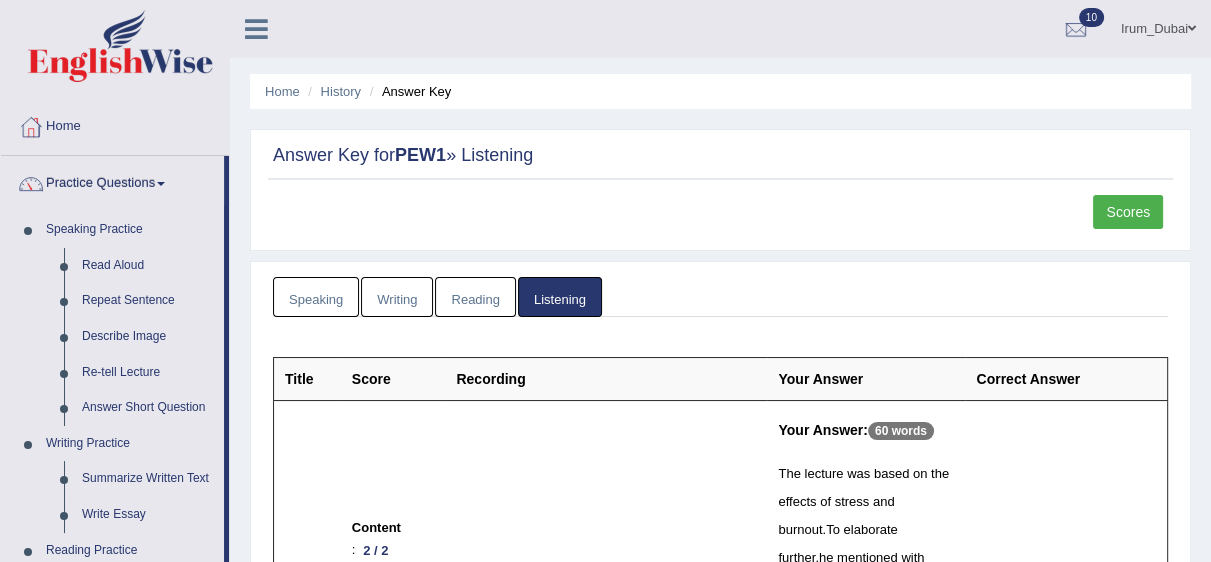click on "Scores" at bounding box center [1128, 212] 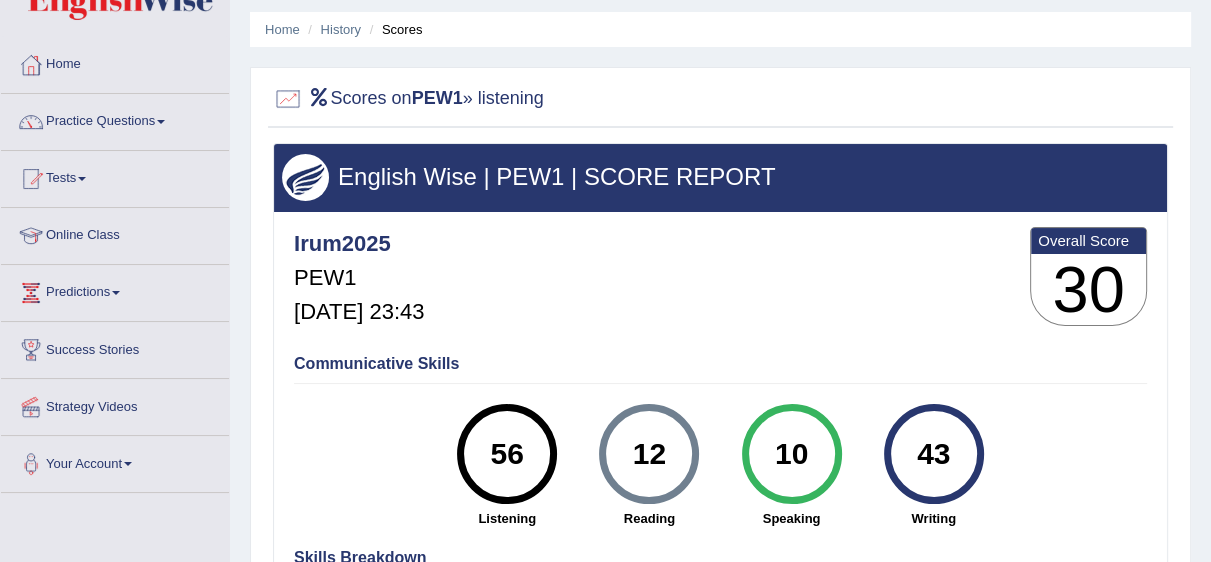 scroll, scrollTop: 0, scrollLeft: 0, axis: both 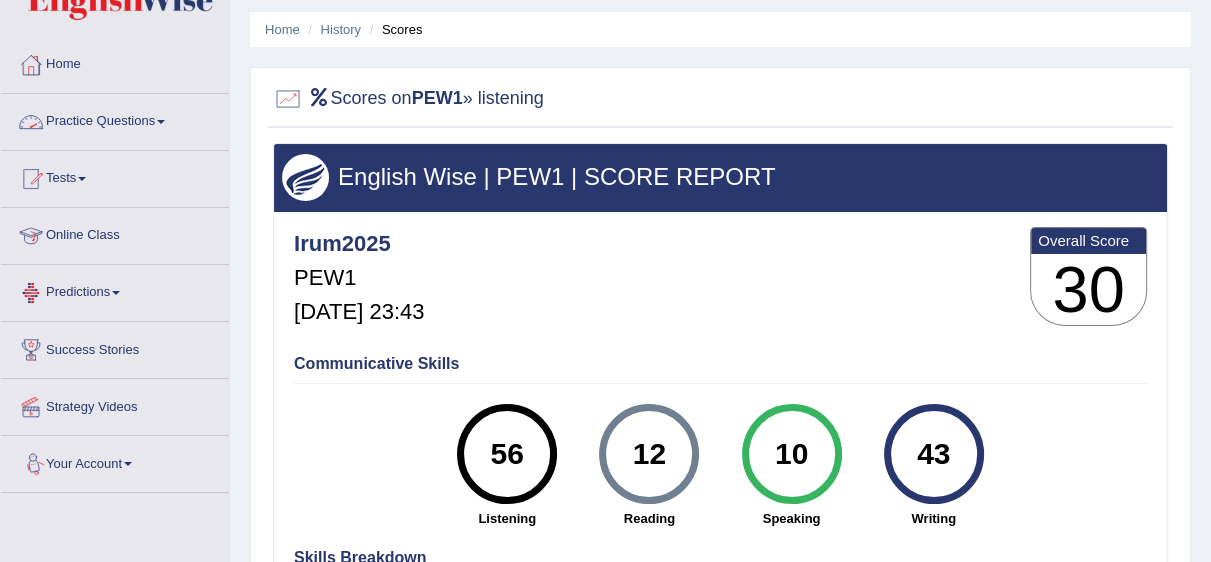 click on "Practice Questions" at bounding box center (115, 119) 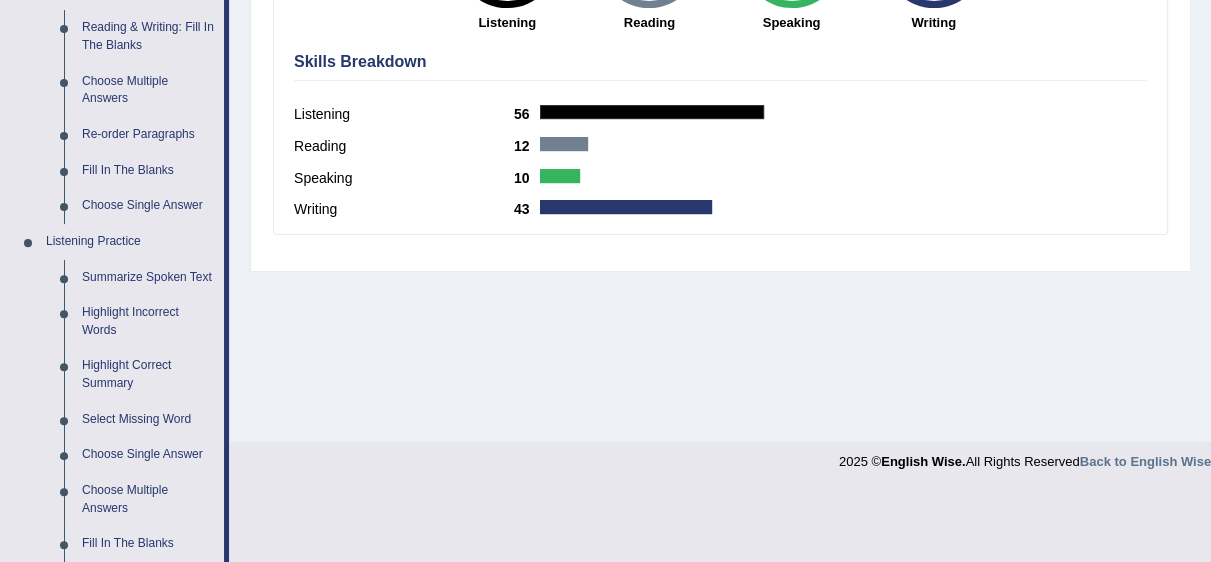 scroll, scrollTop: 660, scrollLeft: 0, axis: vertical 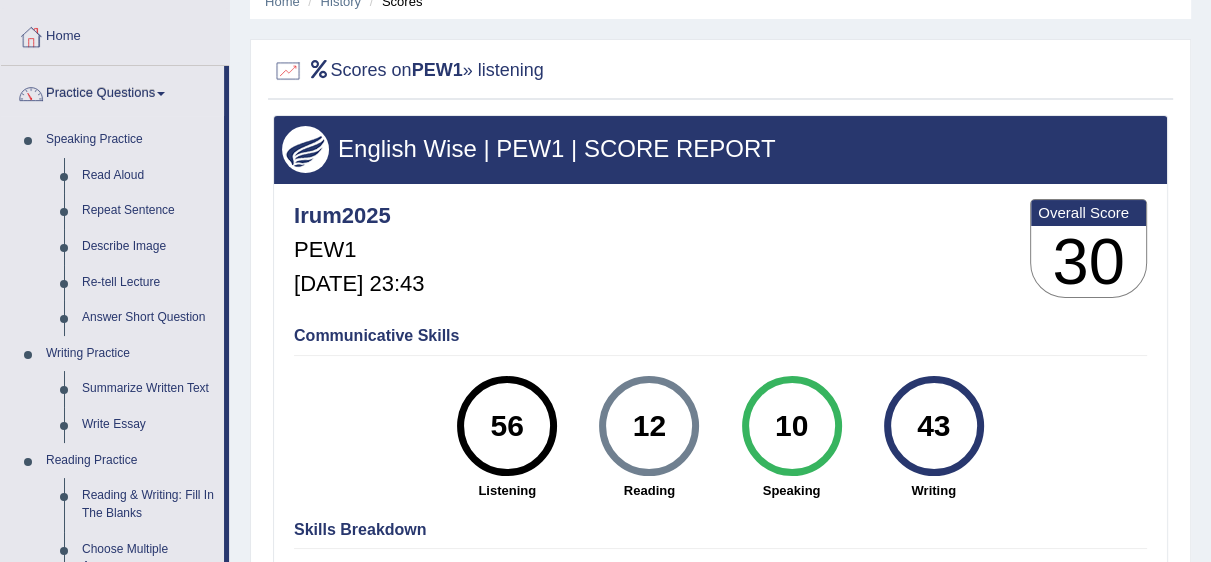 click on "Scores on  PEW1  » listening
English Wise | PEW1 | SCORE REPORT
Irum2025
PEW1
[DATE] 23:43
Overall Score
30
Communicative Skills
56
Listening
12                             Reading Speaking" at bounding box center (720, 389) 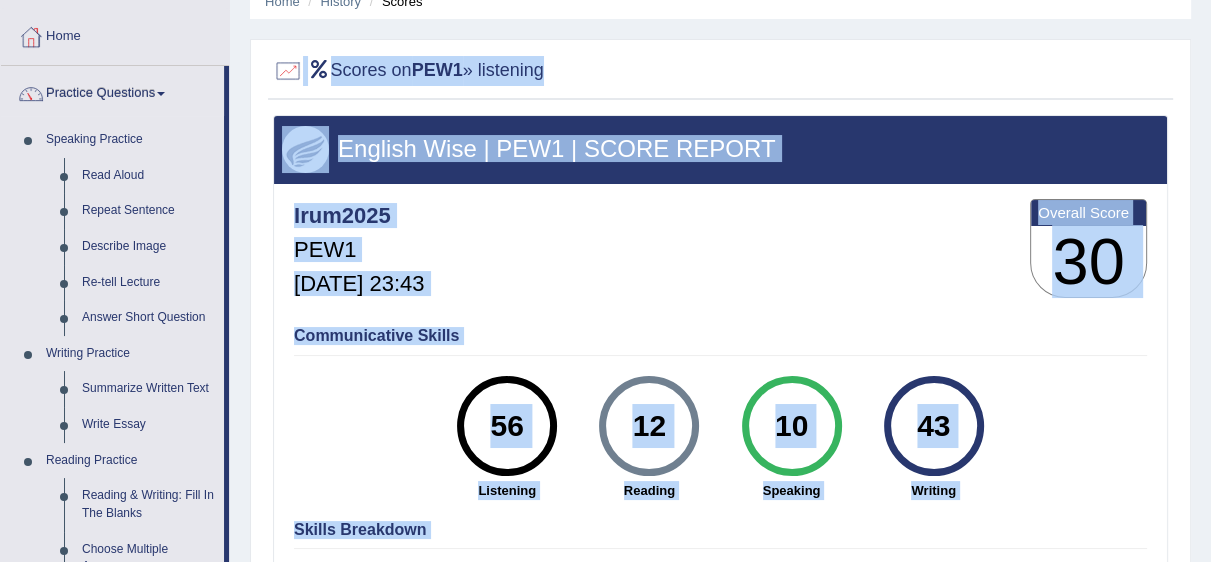 scroll, scrollTop: 0, scrollLeft: 0, axis: both 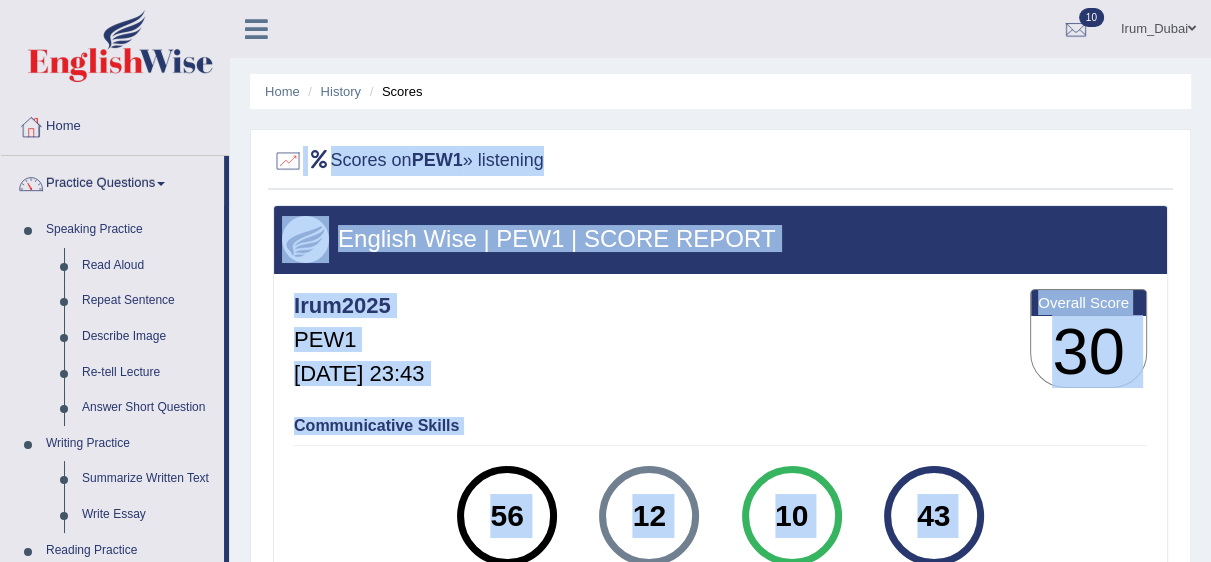 drag, startPoint x: 1209, startPoint y: 52, endPoint x: 1212, endPoint y: -72, distance: 124.036285 